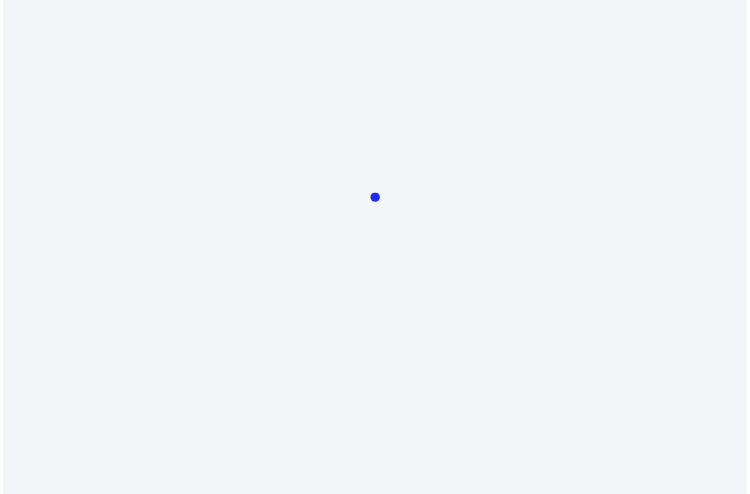 scroll, scrollTop: 0, scrollLeft: 0, axis: both 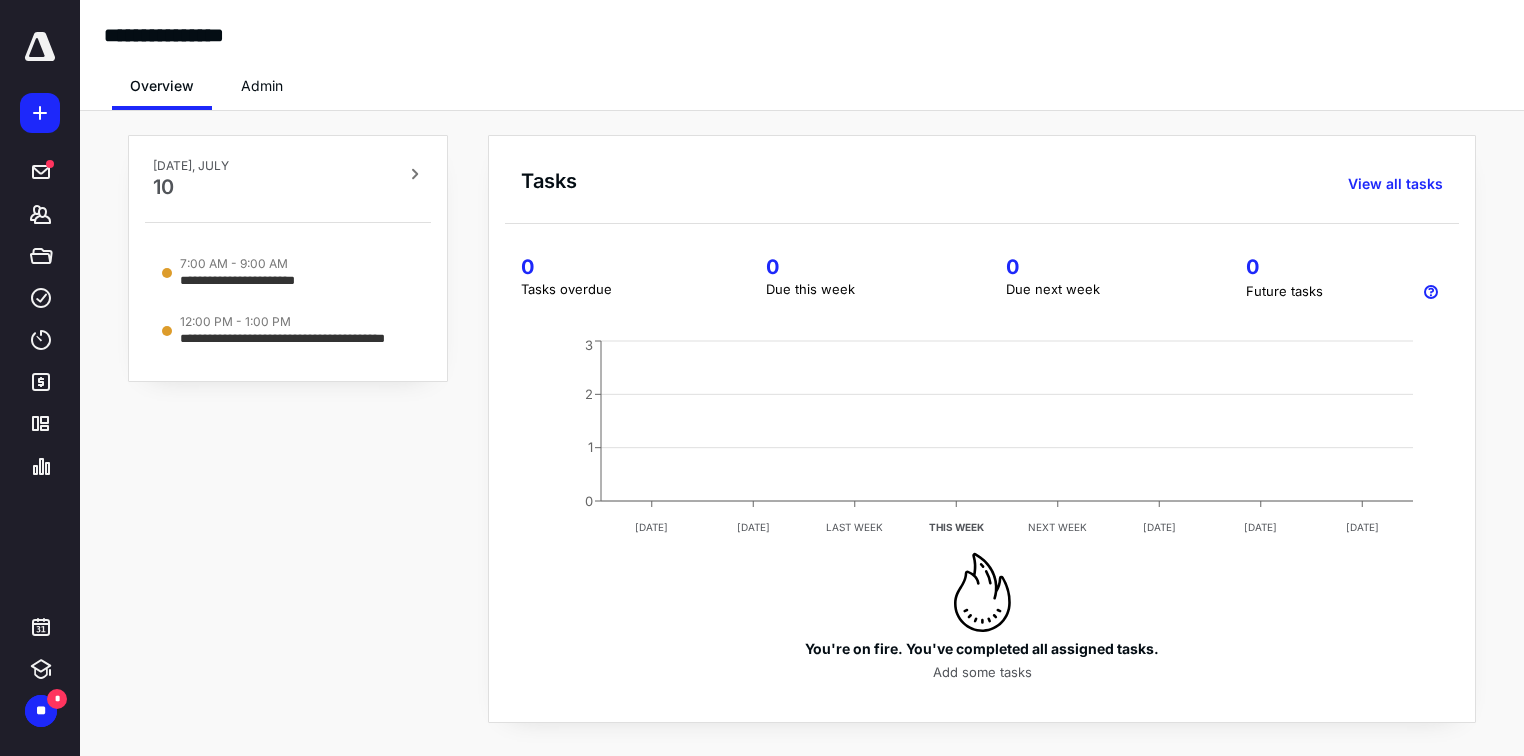 click on "**********" at bounding box center (288, 429) 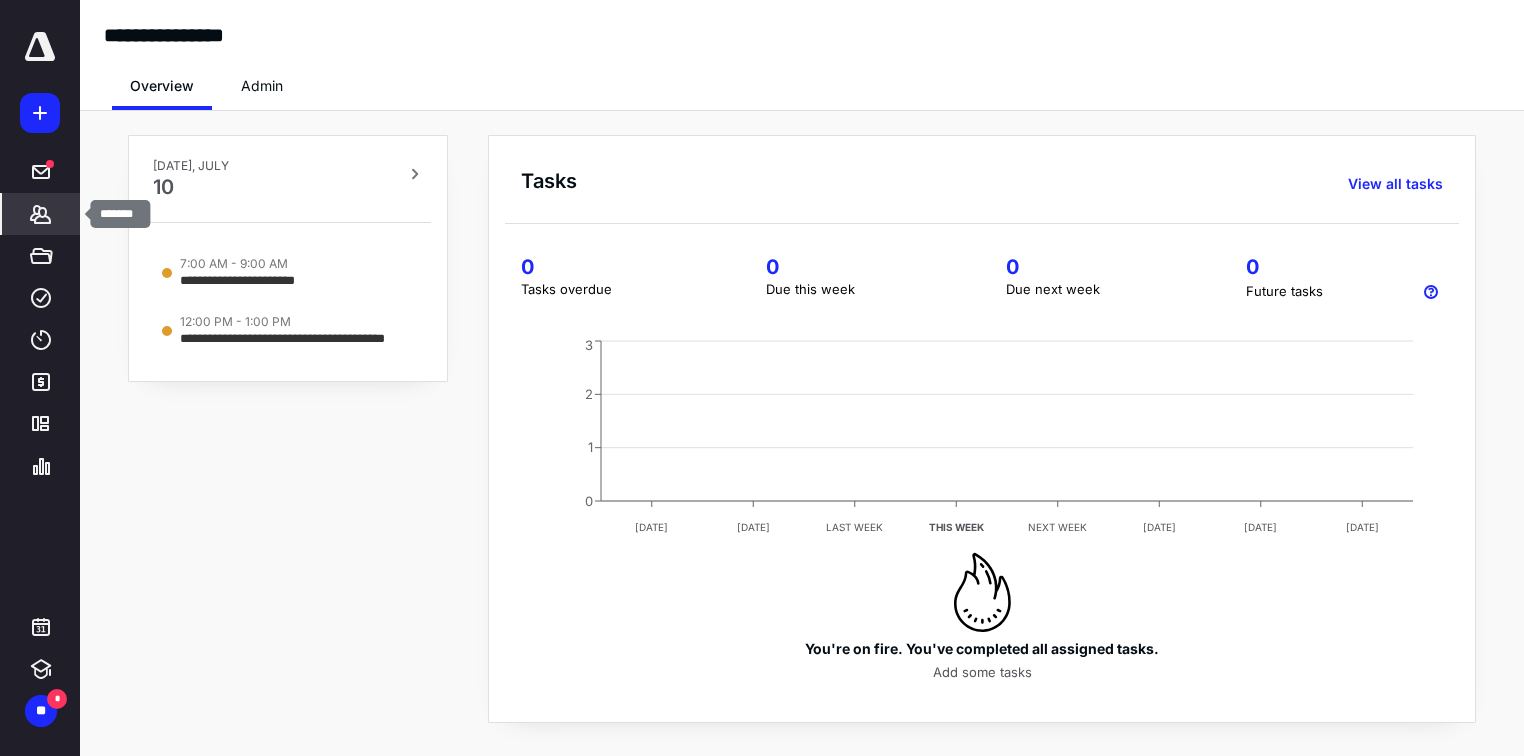 click 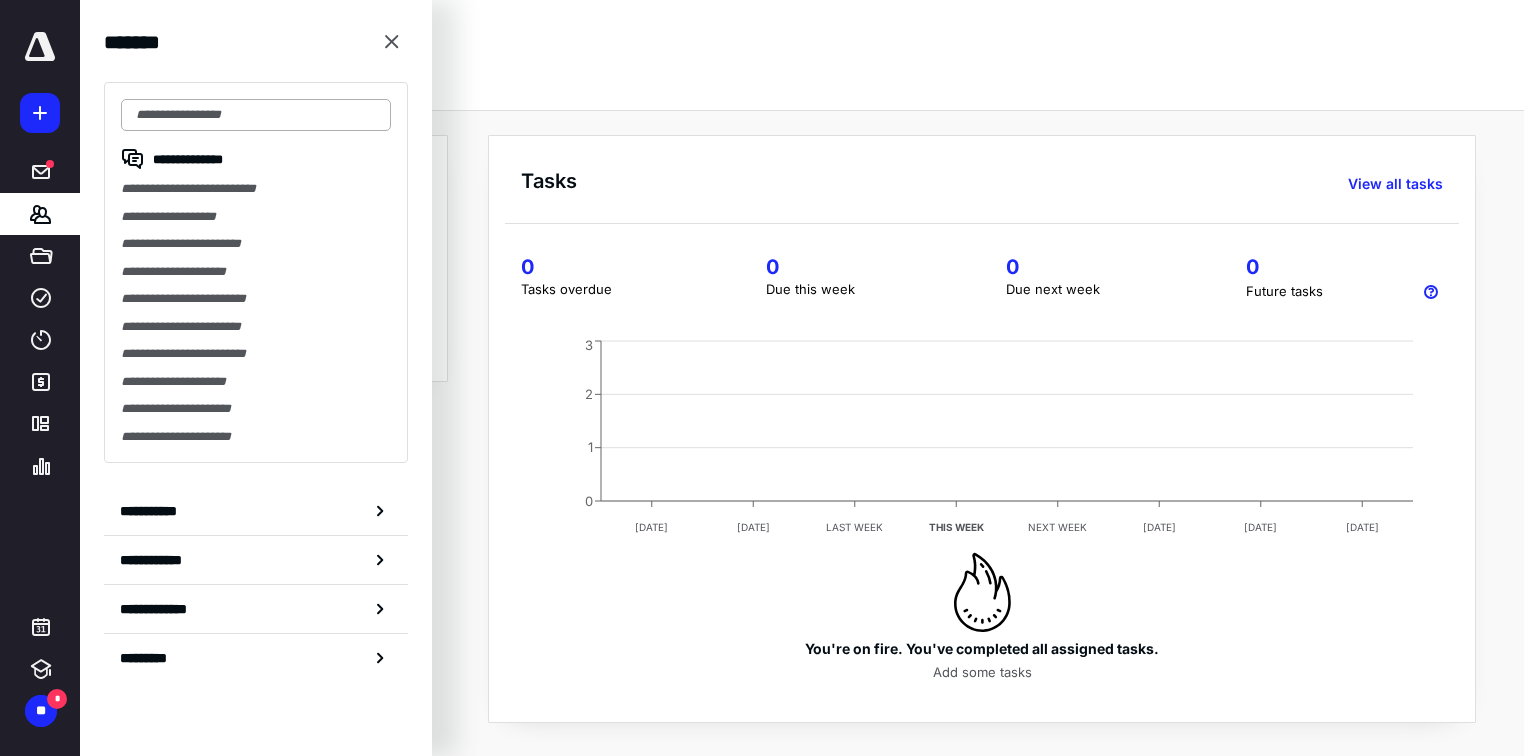 click at bounding box center [256, 115] 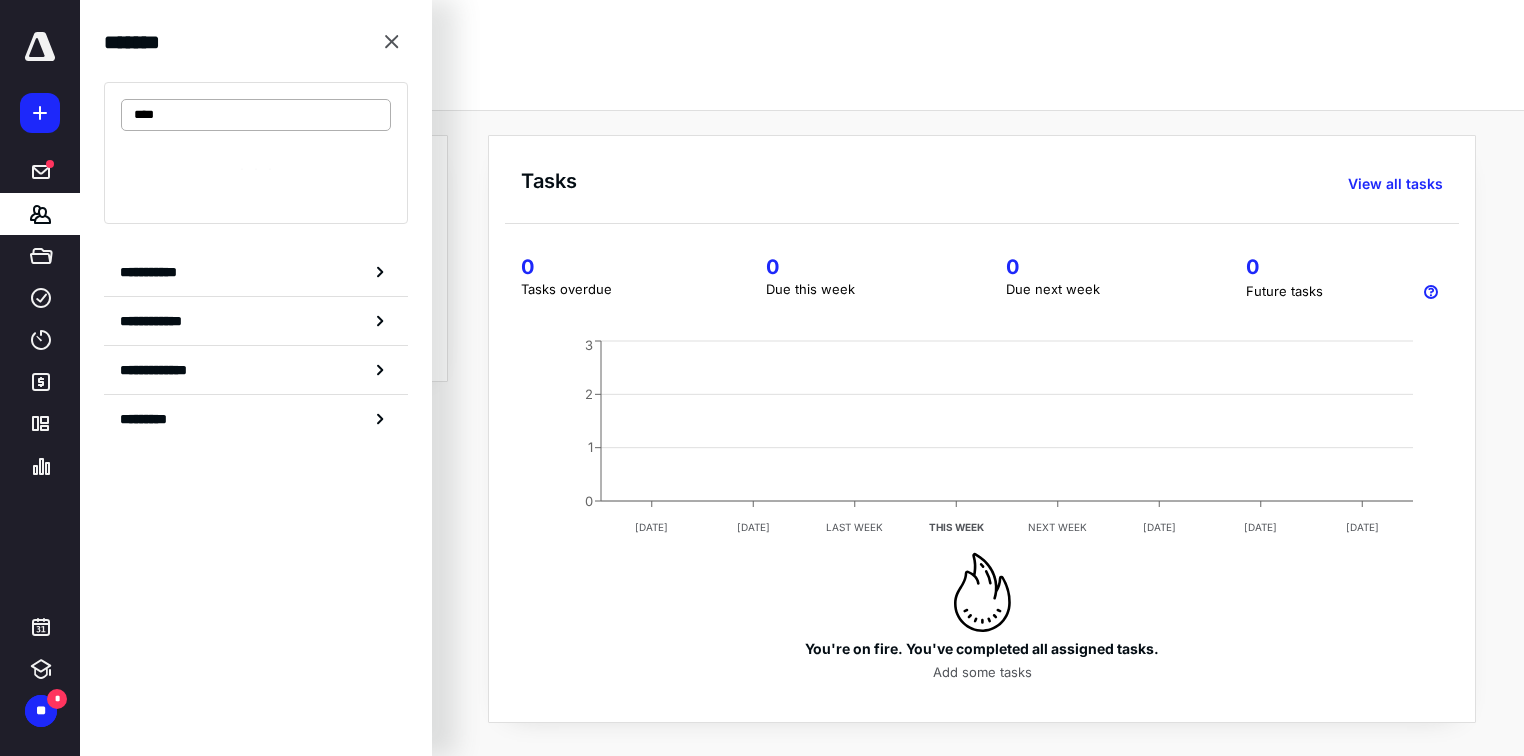 type on "****" 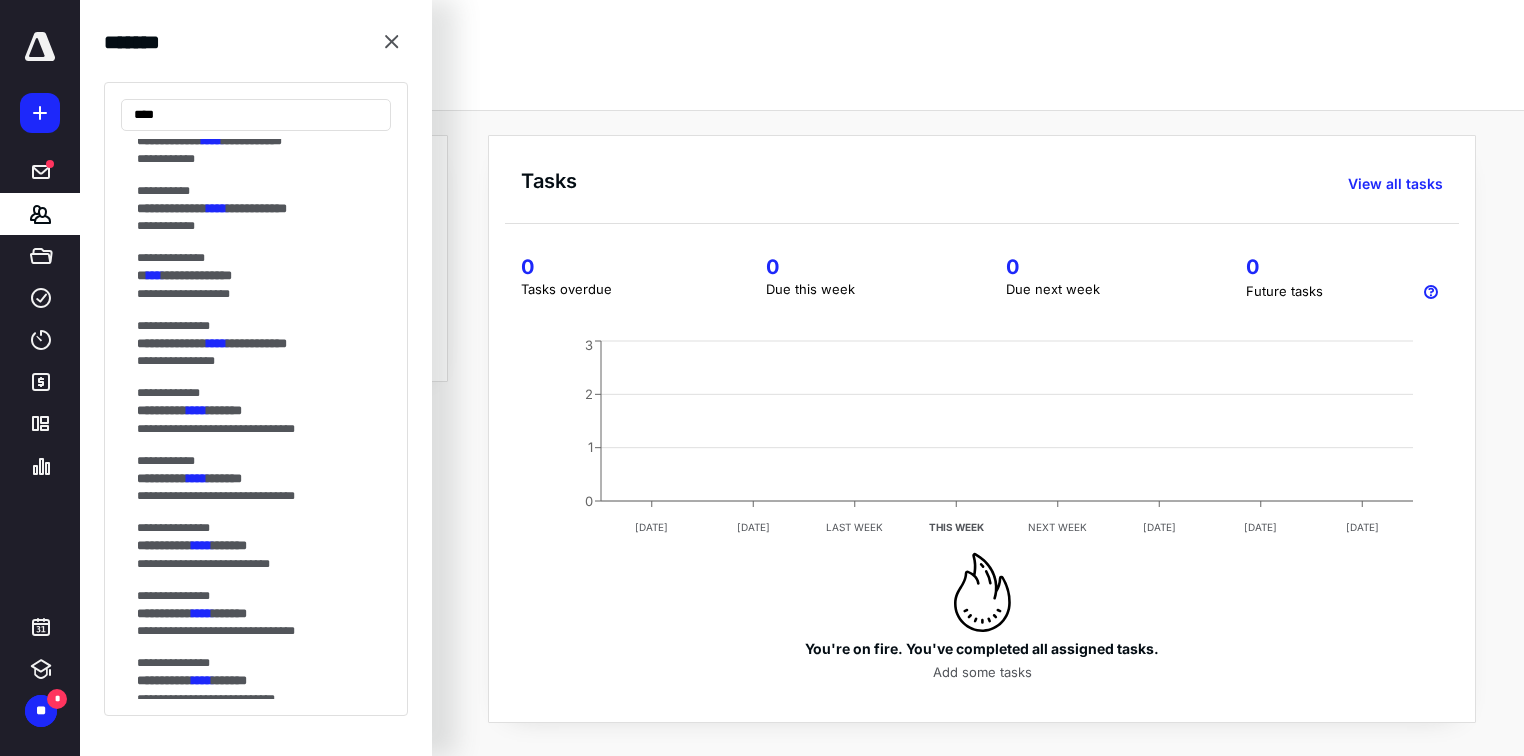 scroll, scrollTop: 1185, scrollLeft: 0, axis: vertical 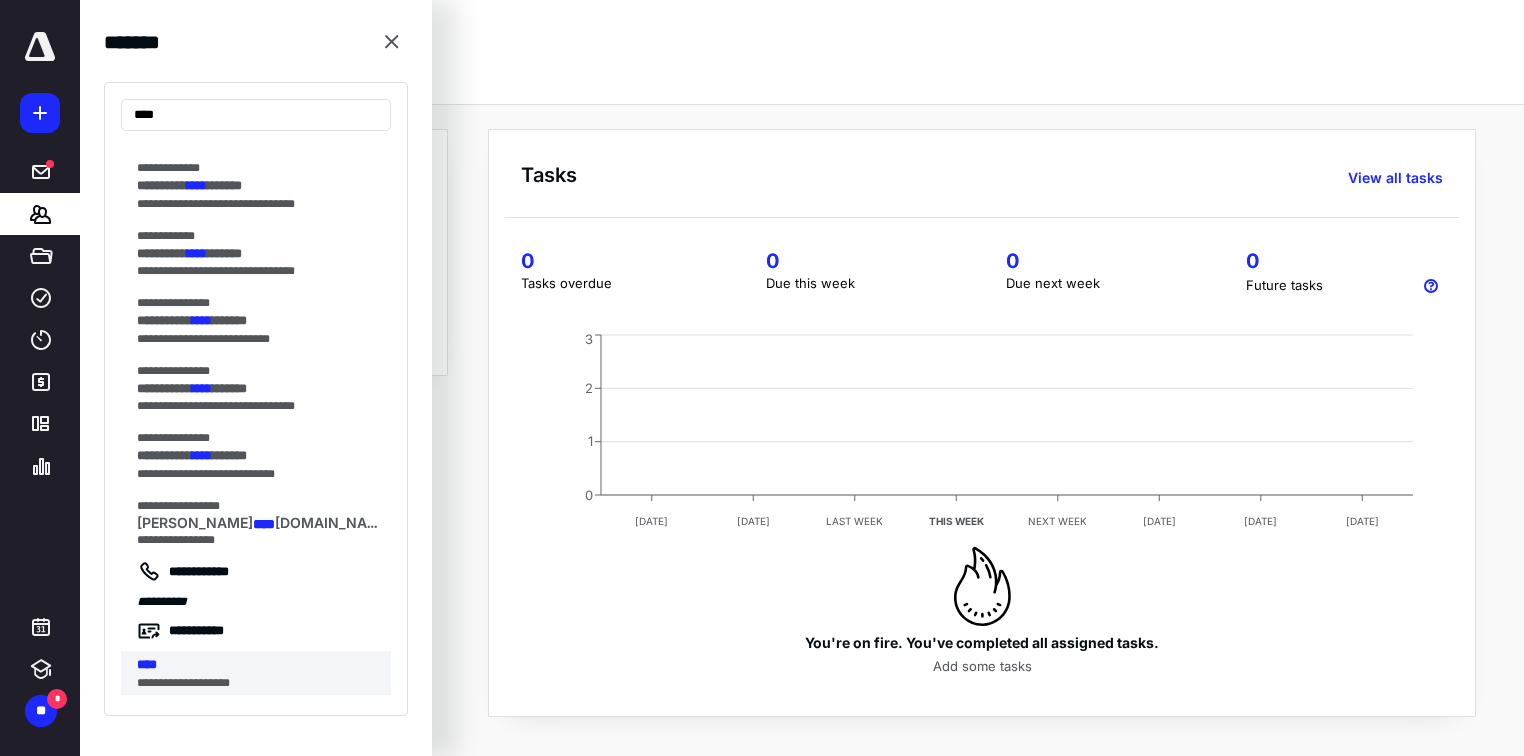 click on "****" at bounding box center (147, 664) 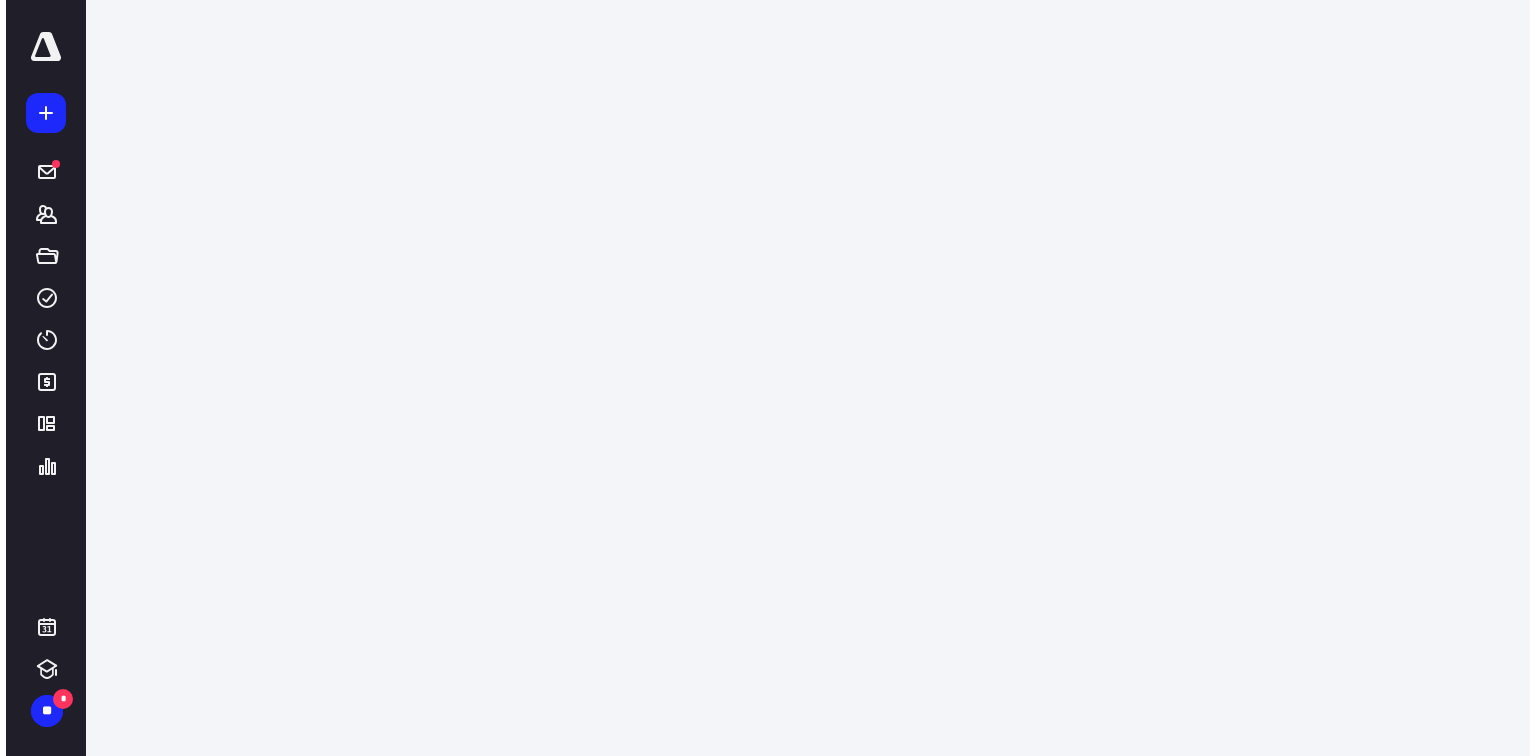 scroll, scrollTop: 0, scrollLeft: 0, axis: both 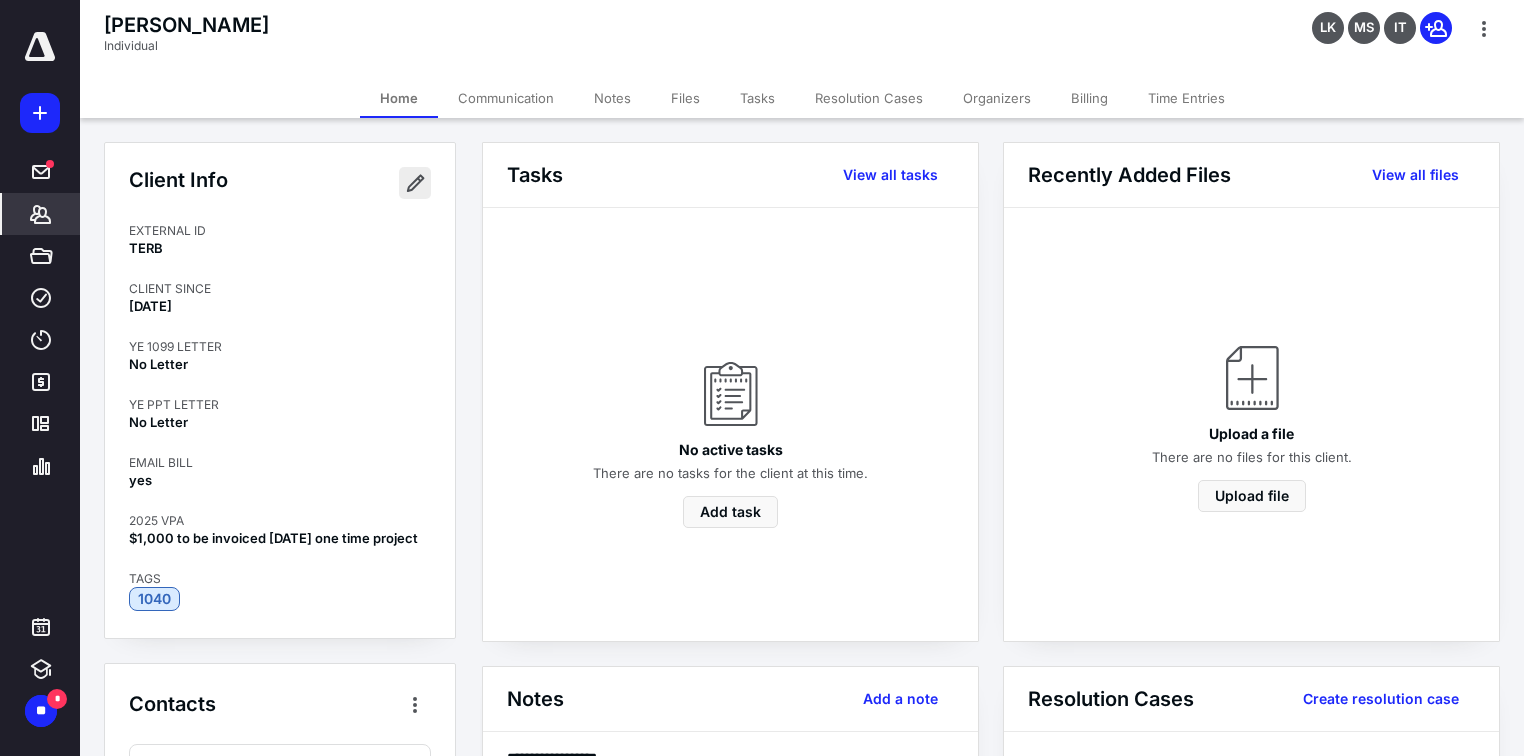 click at bounding box center [415, 183] 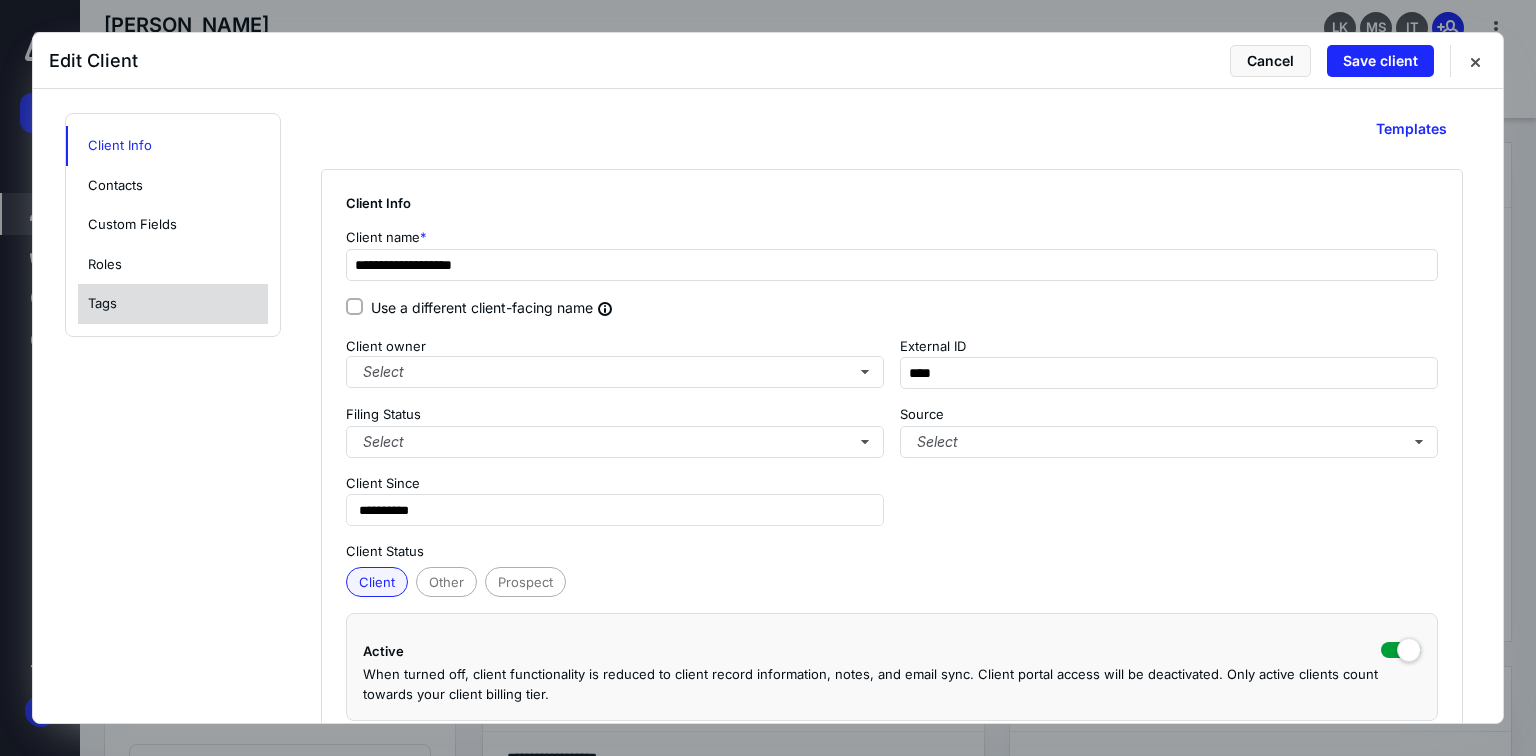 click on "Tags" at bounding box center [173, 304] 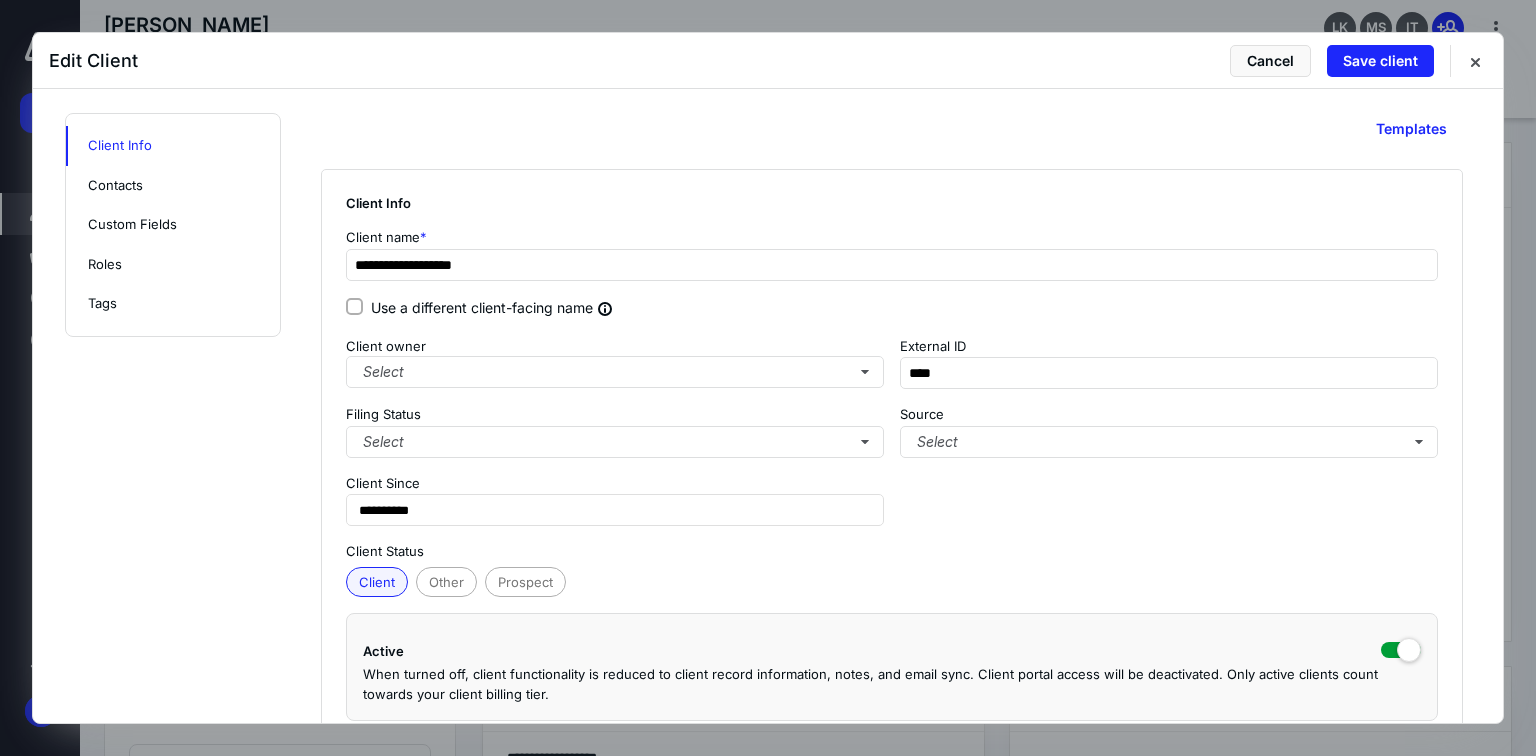 scroll, scrollTop: 1888, scrollLeft: 0, axis: vertical 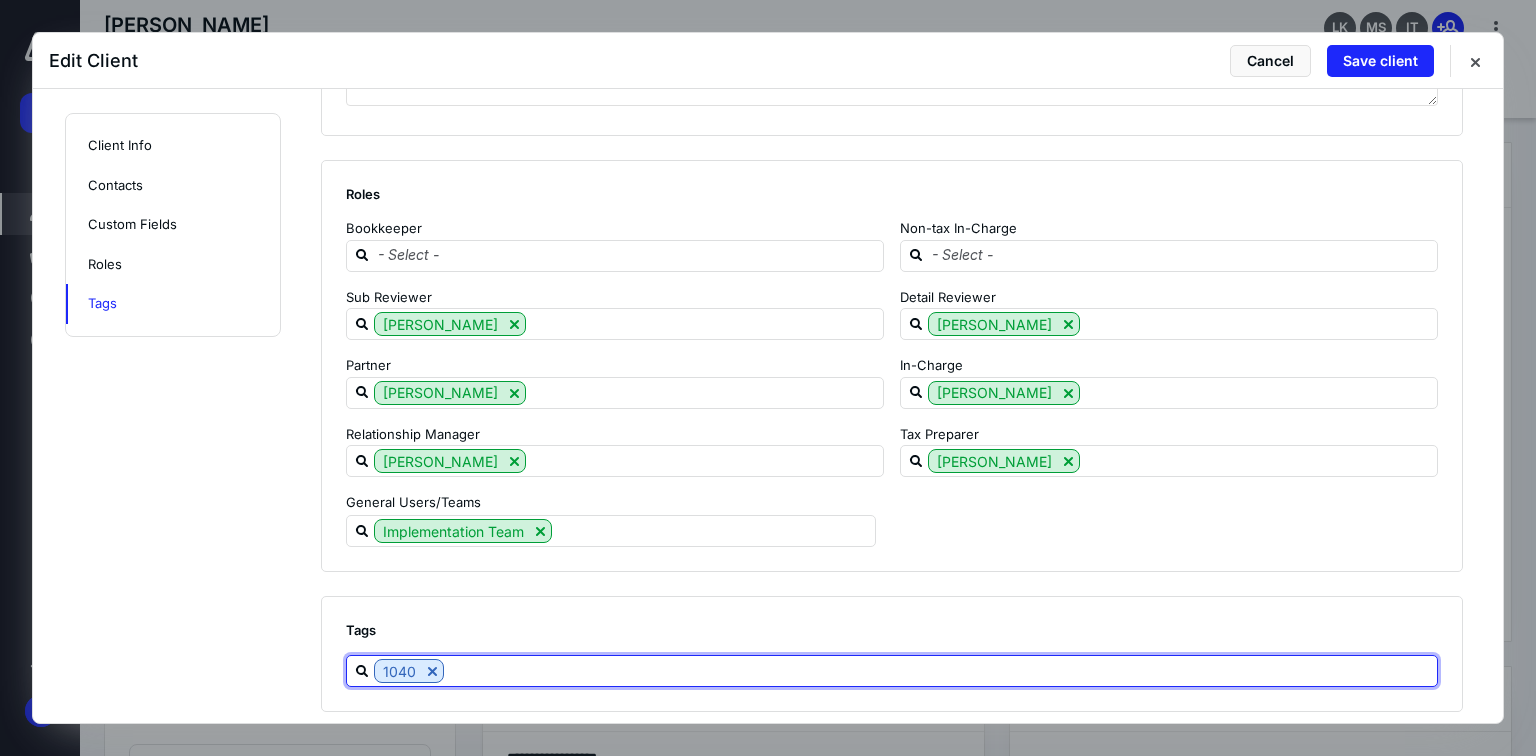 click at bounding box center (940, 670) 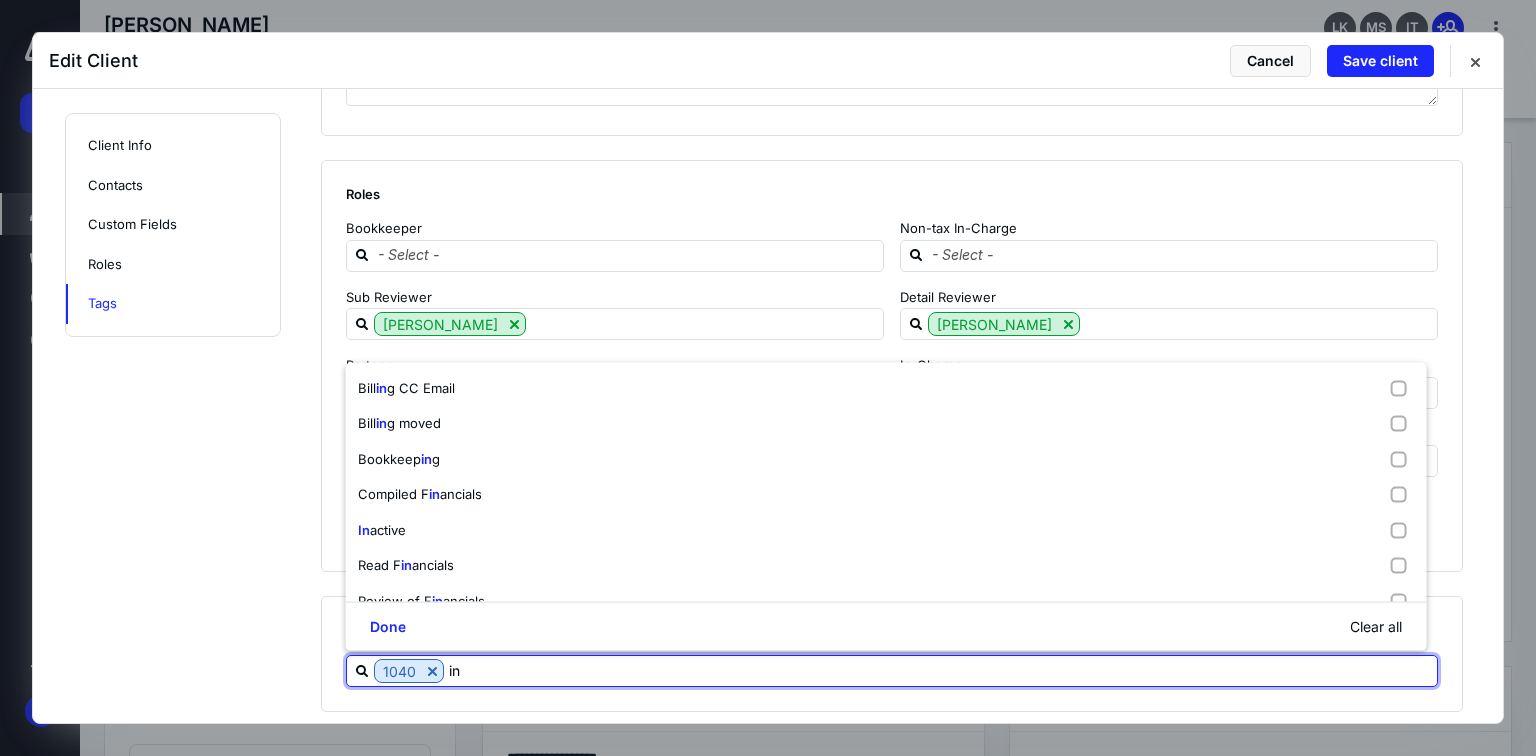 type on "ina" 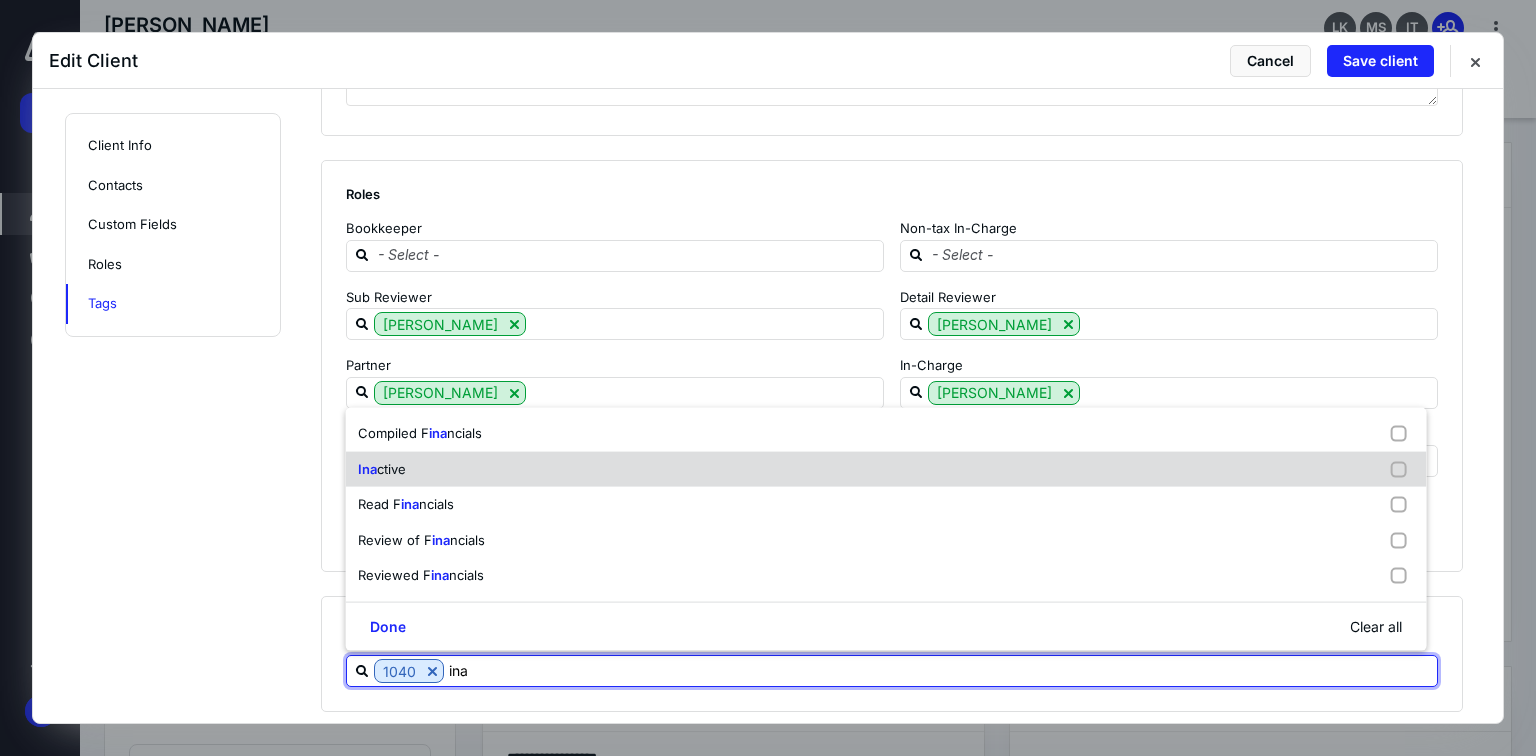 click on "ctive" at bounding box center [391, 468] 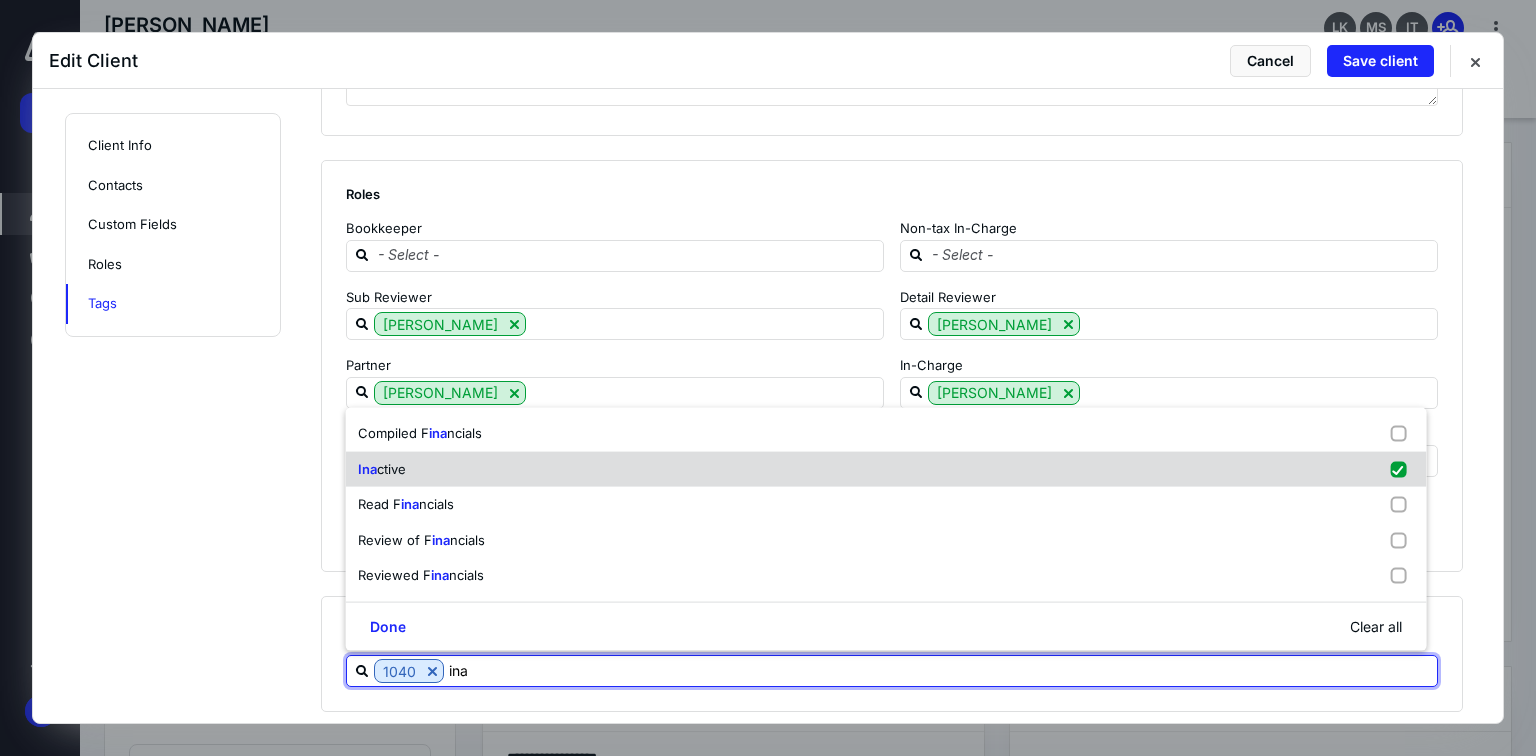 checkbox on "true" 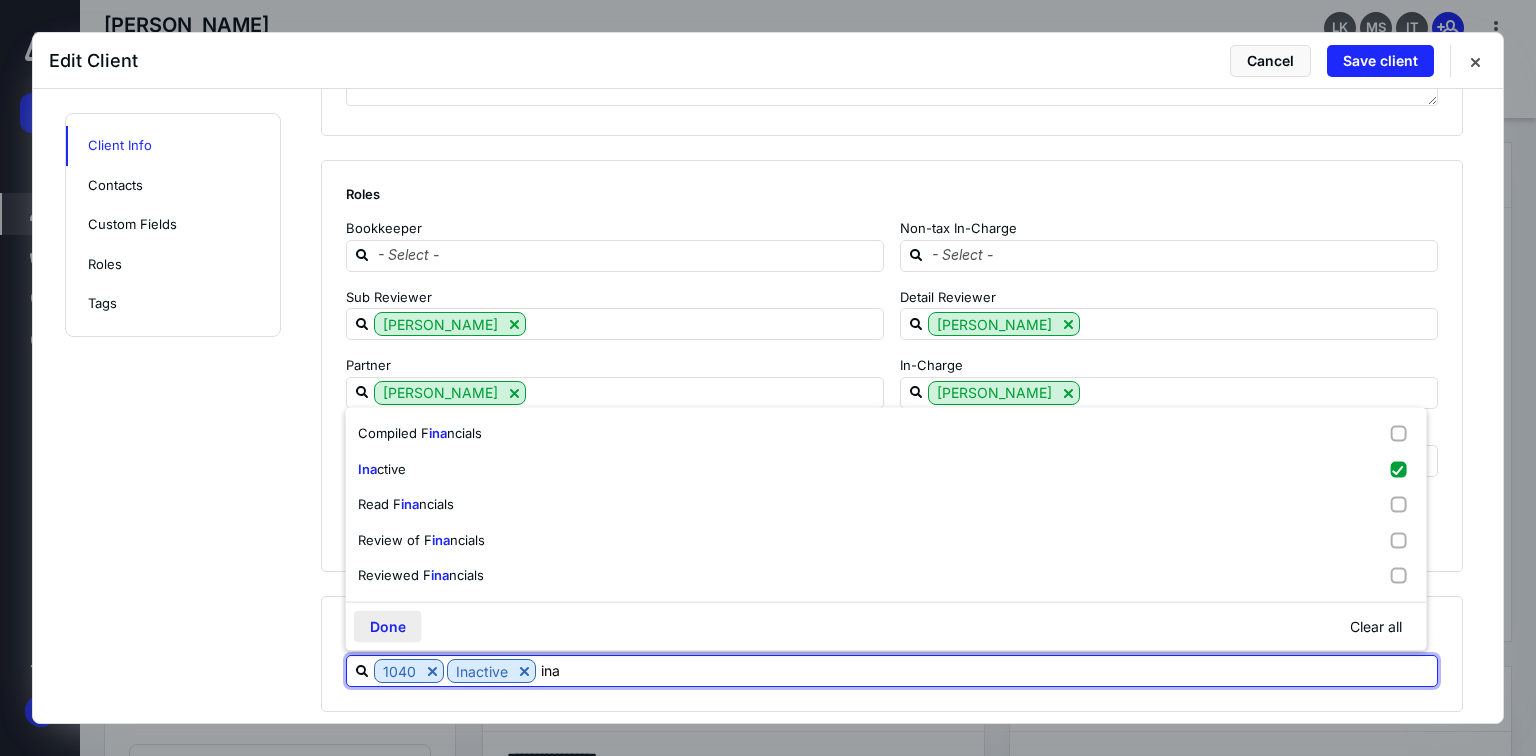 type on "ina" 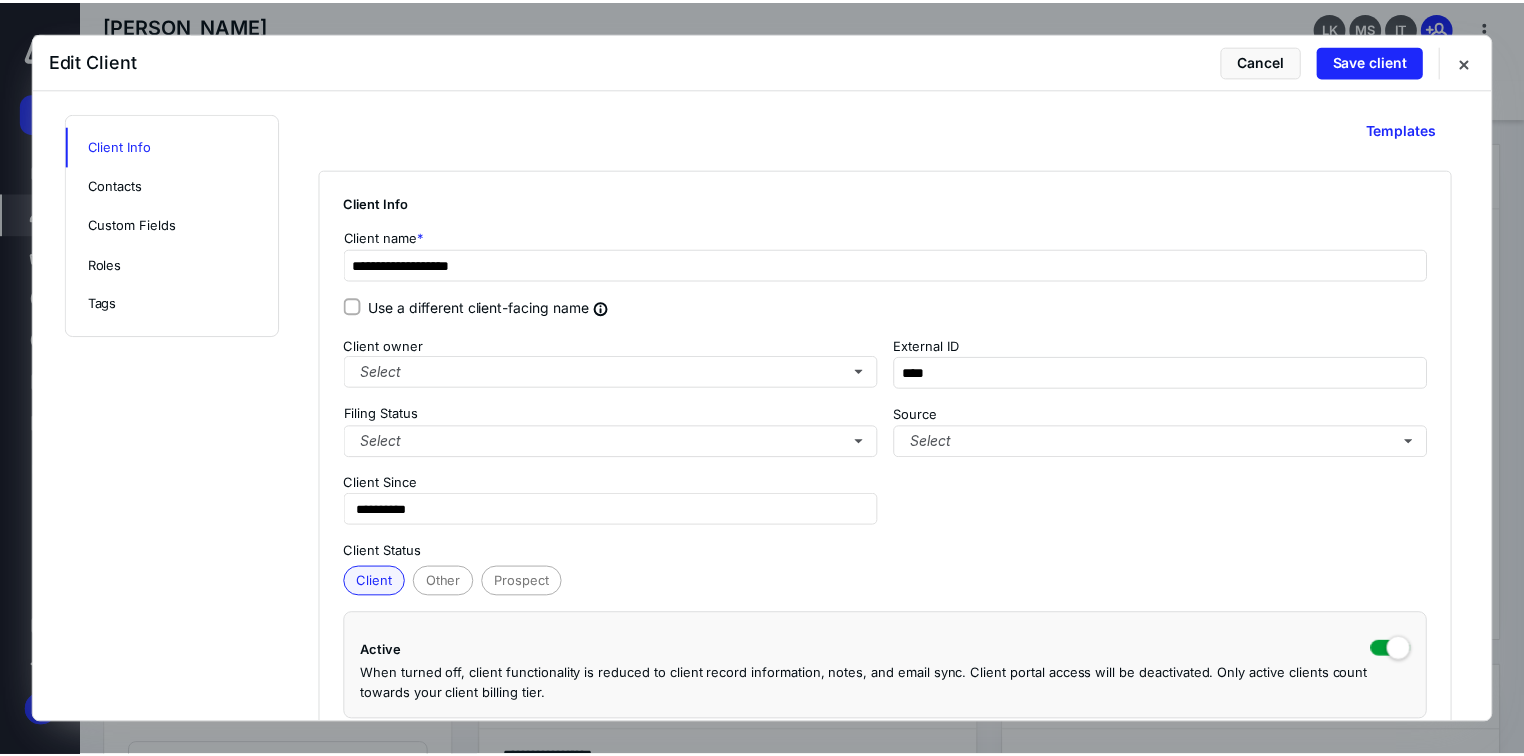 scroll, scrollTop: 80, scrollLeft: 0, axis: vertical 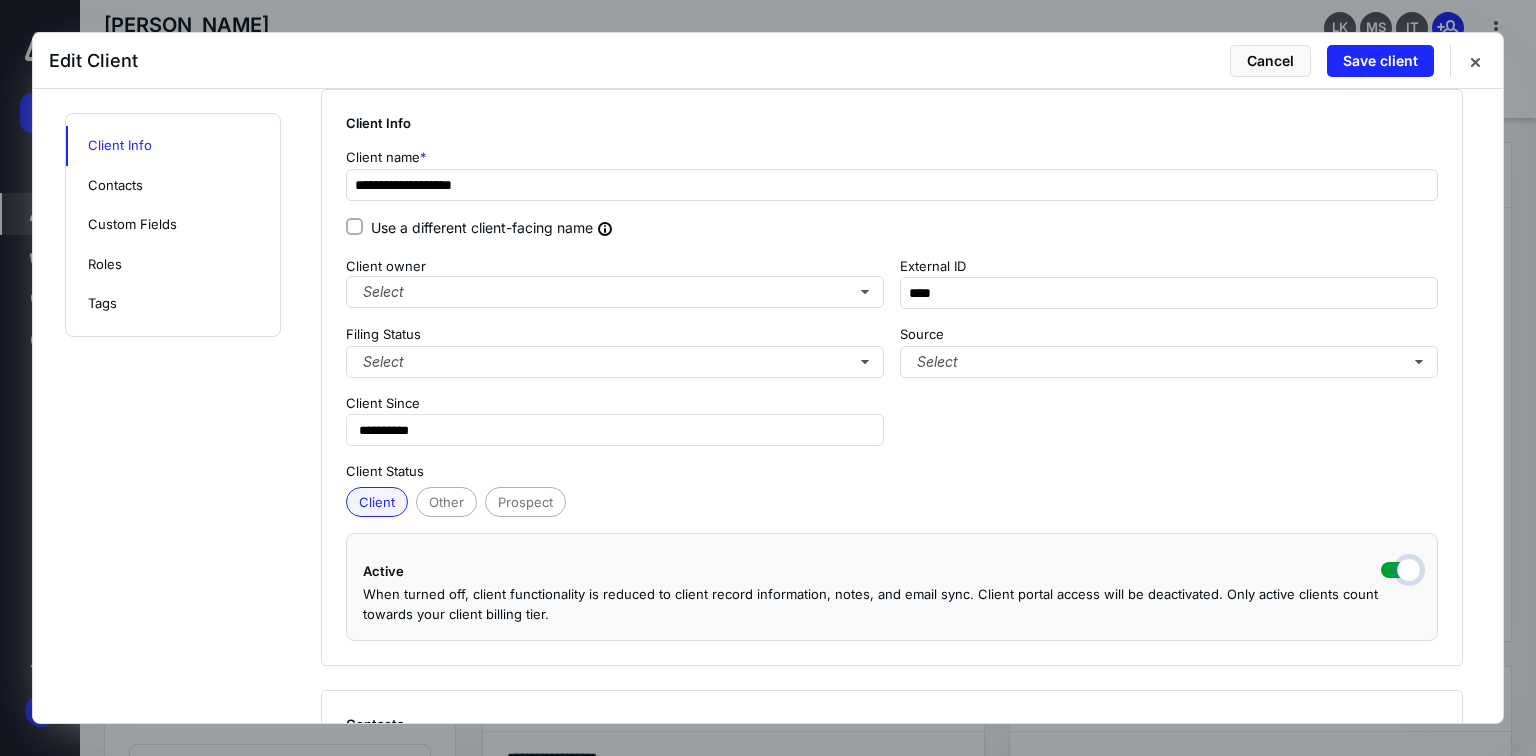 click at bounding box center [1401, 568] 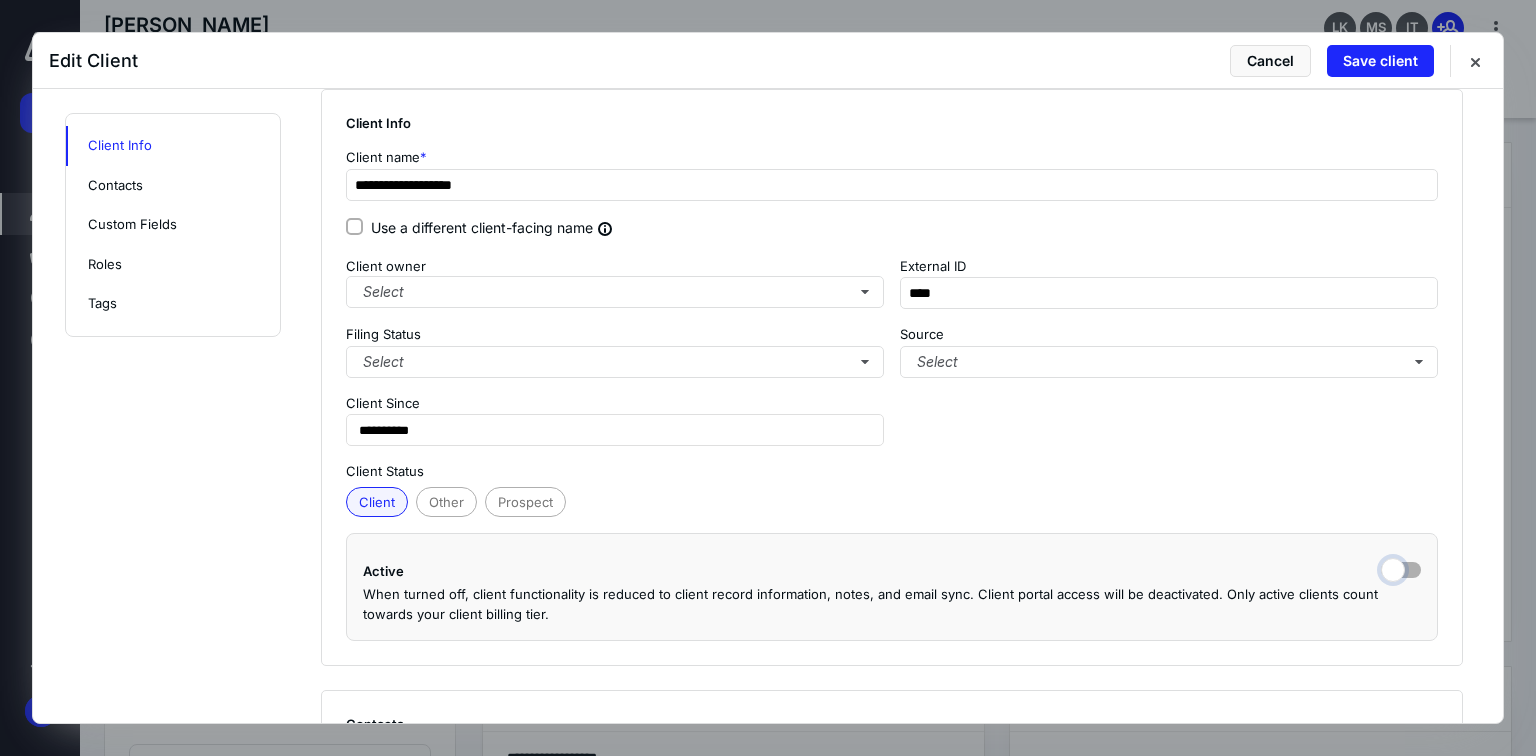 checkbox on "false" 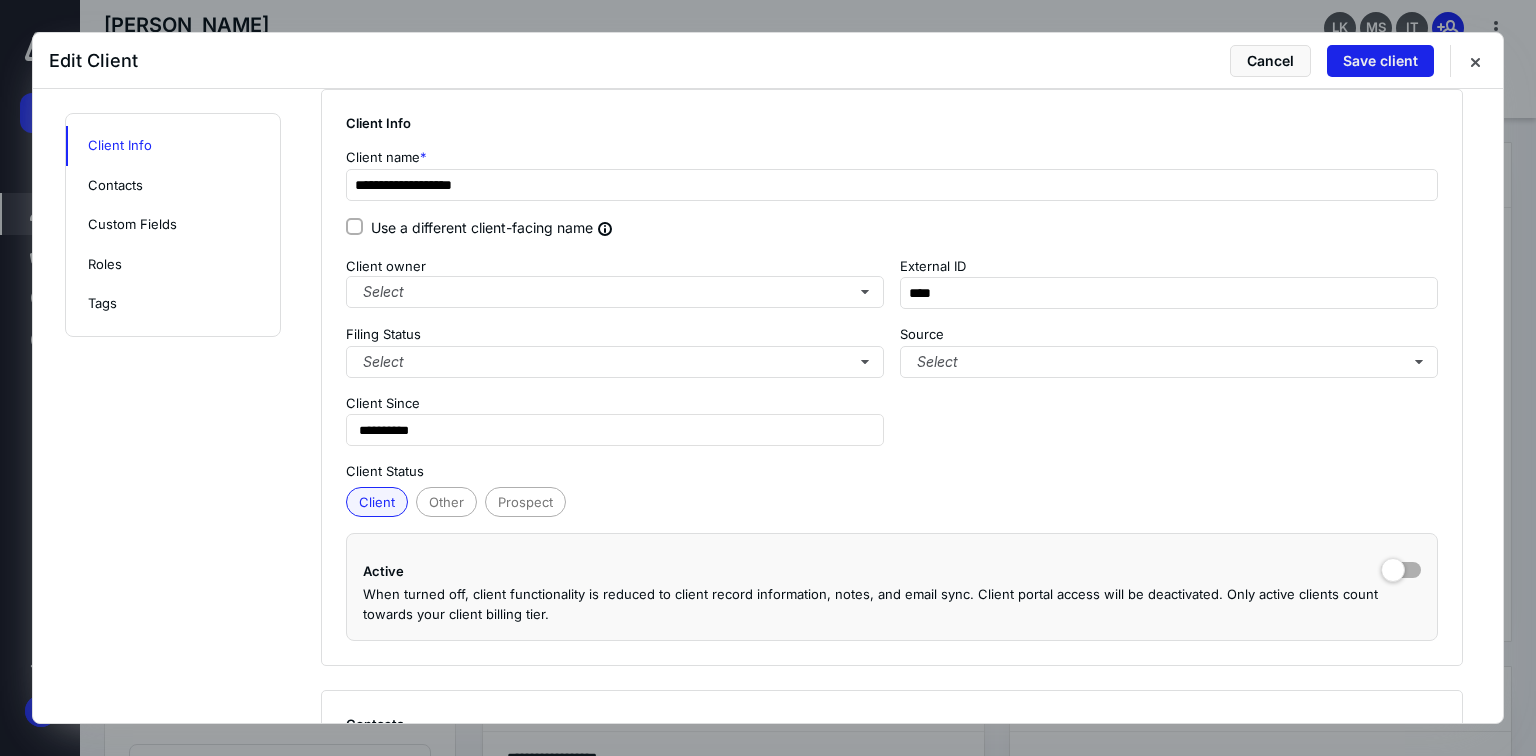 click on "Save client" at bounding box center (1380, 61) 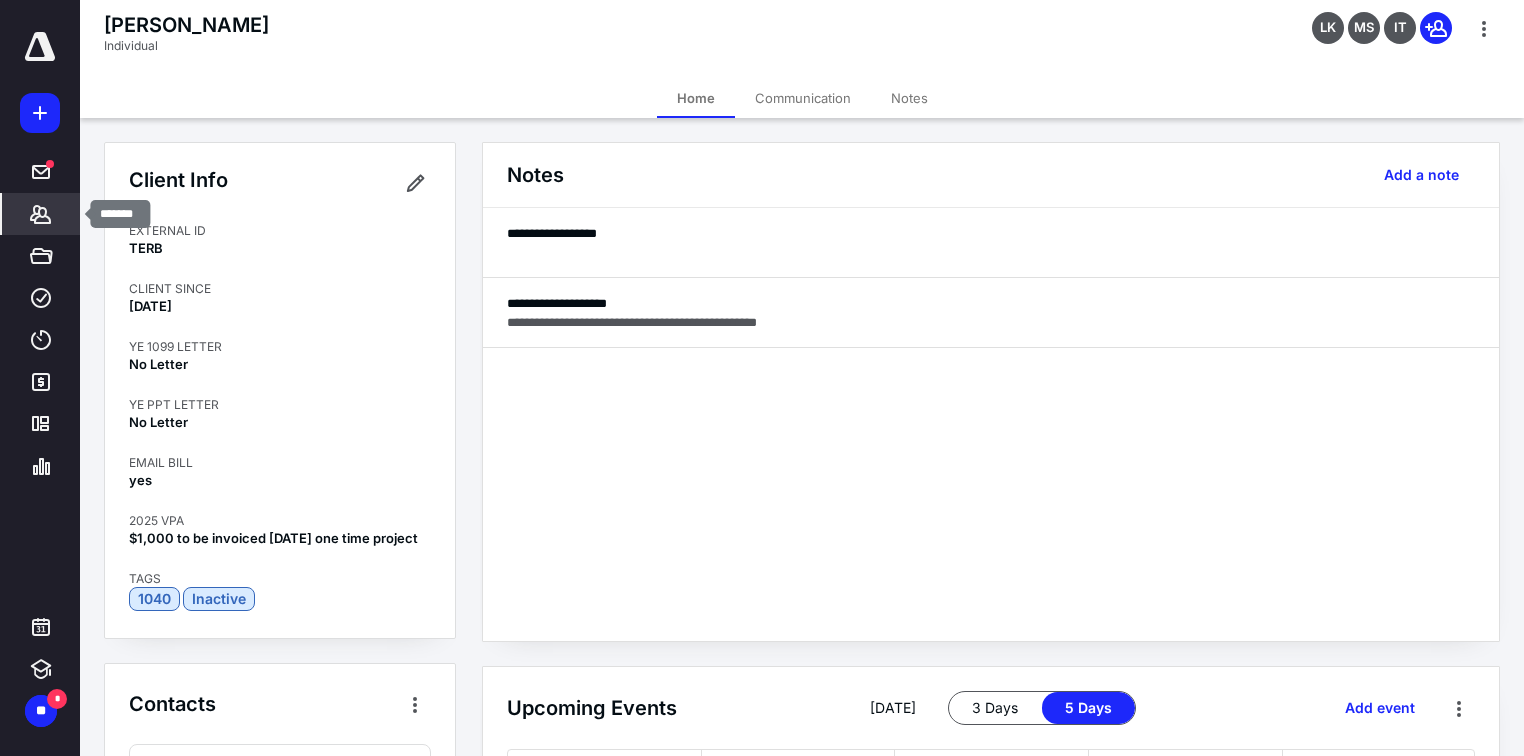 click 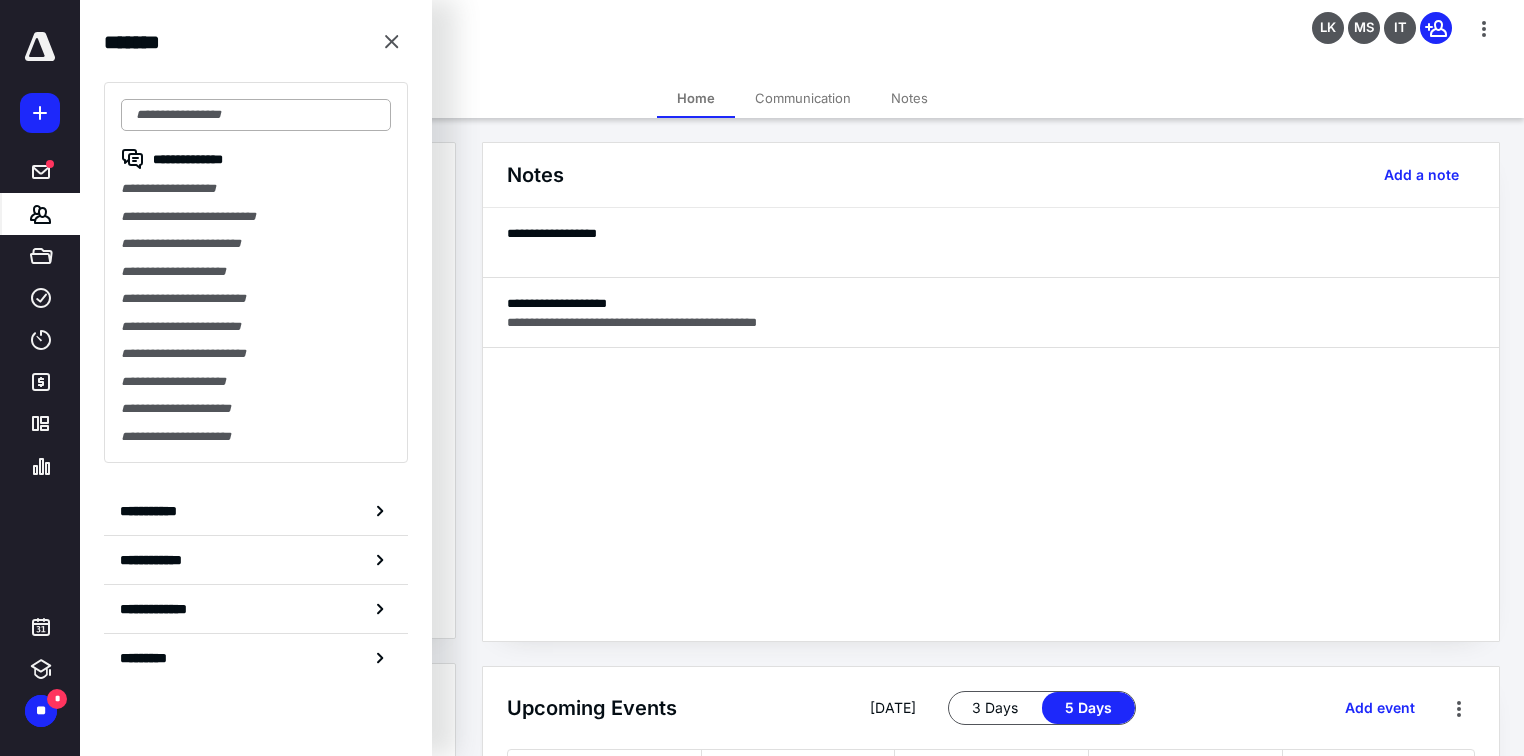 click at bounding box center [256, 115] 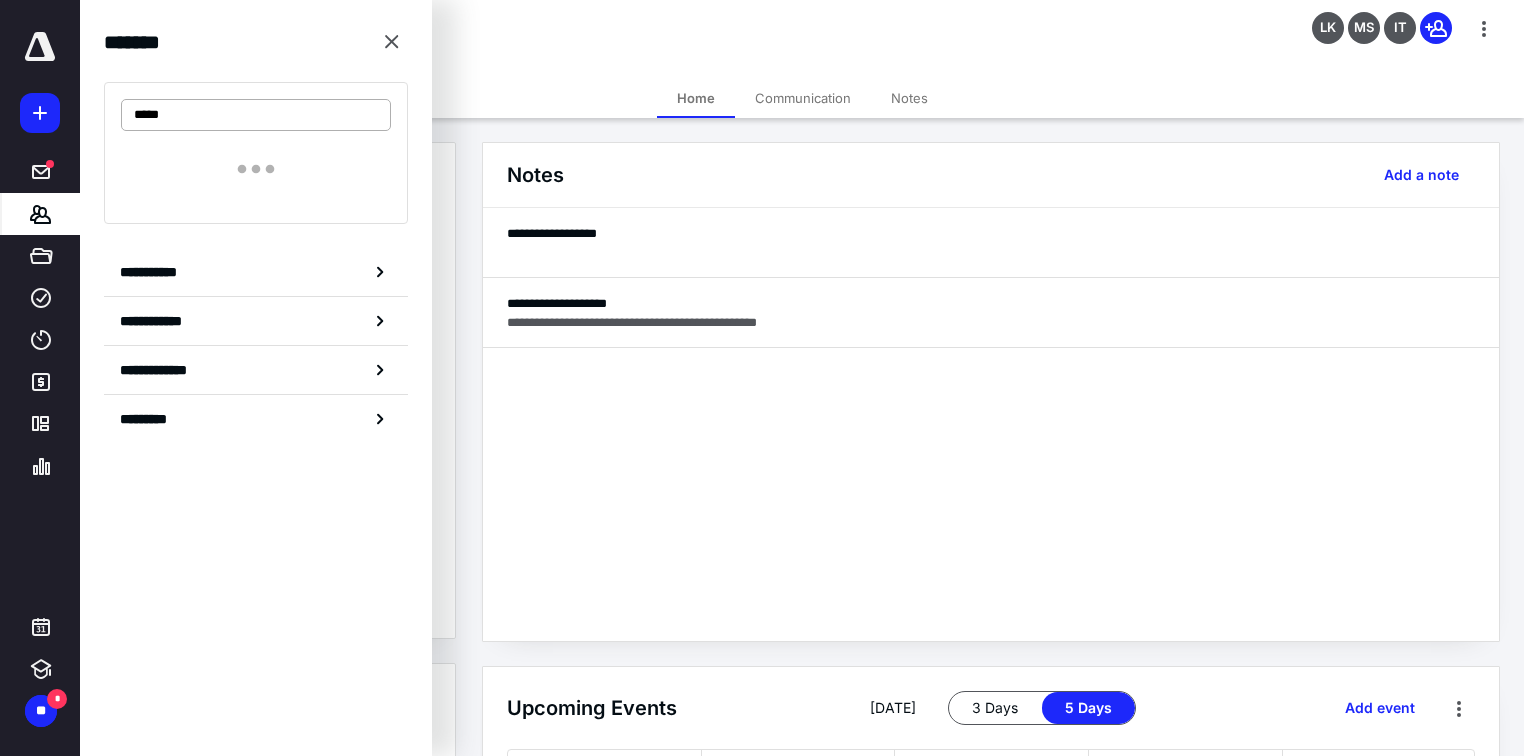 type on "*****" 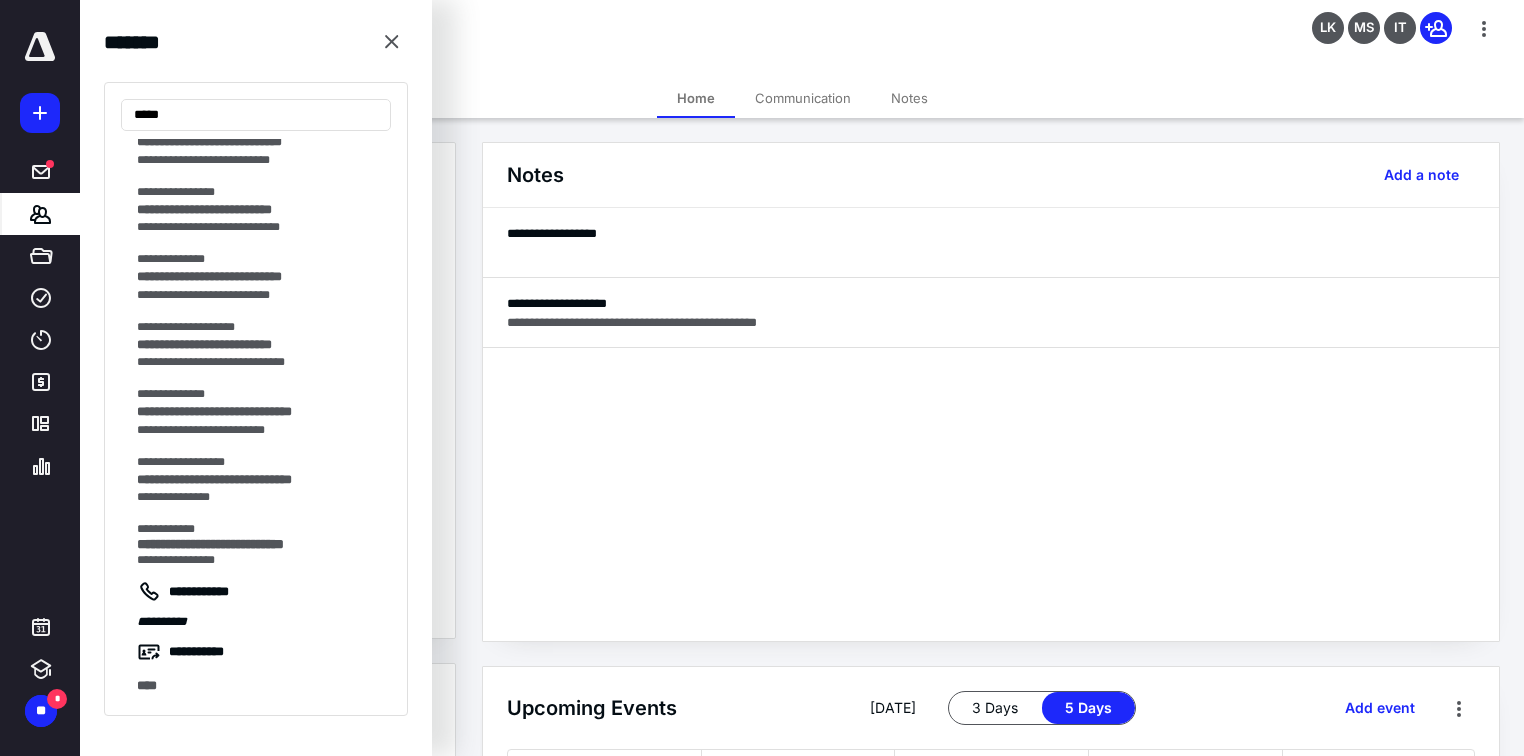 scroll, scrollTop: 1648, scrollLeft: 0, axis: vertical 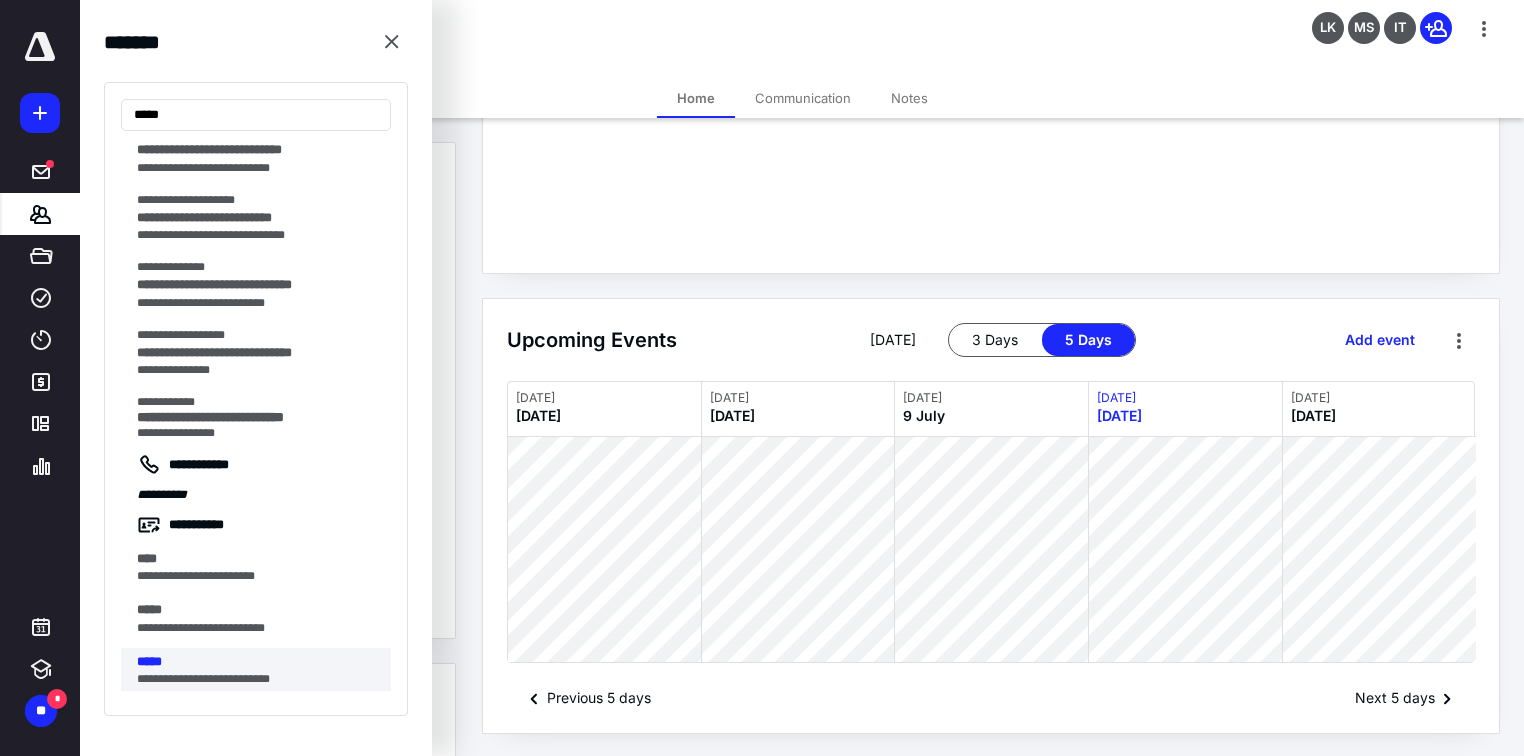 click on "**********" at bounding box center (252, 679) 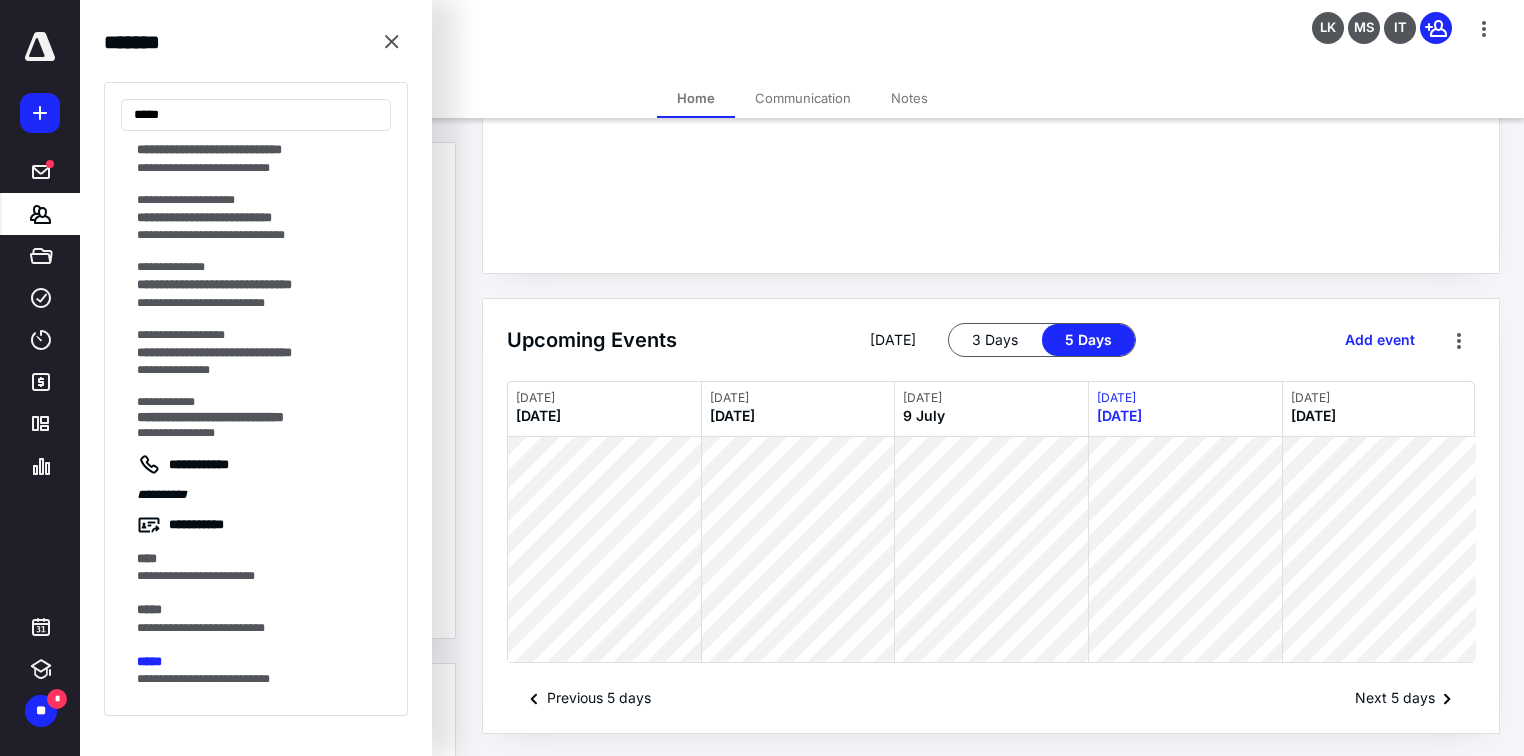 scroll, scrollTop: 0, scrollLeft: 0, axis: both 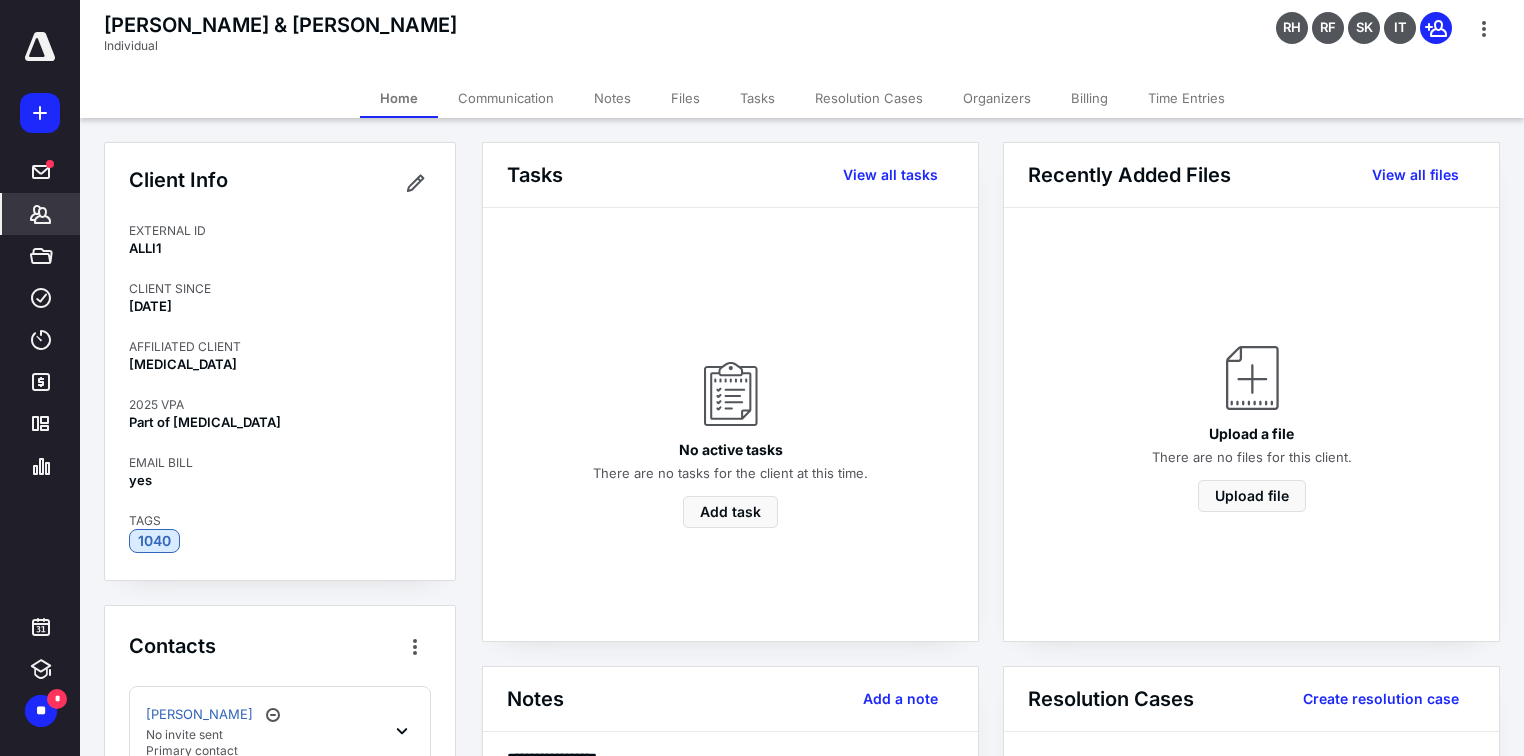 click on "Client Info EXTERNAL ID ALLI1 CLIENT SINCE [DATE] AFFILIATED CLIENT [MEDICAL_DATA] 2025 VPA Part of [MEDICAL_DATA] EMAIL BILL yes TAGS 1040" at bounding box center [280, 361] 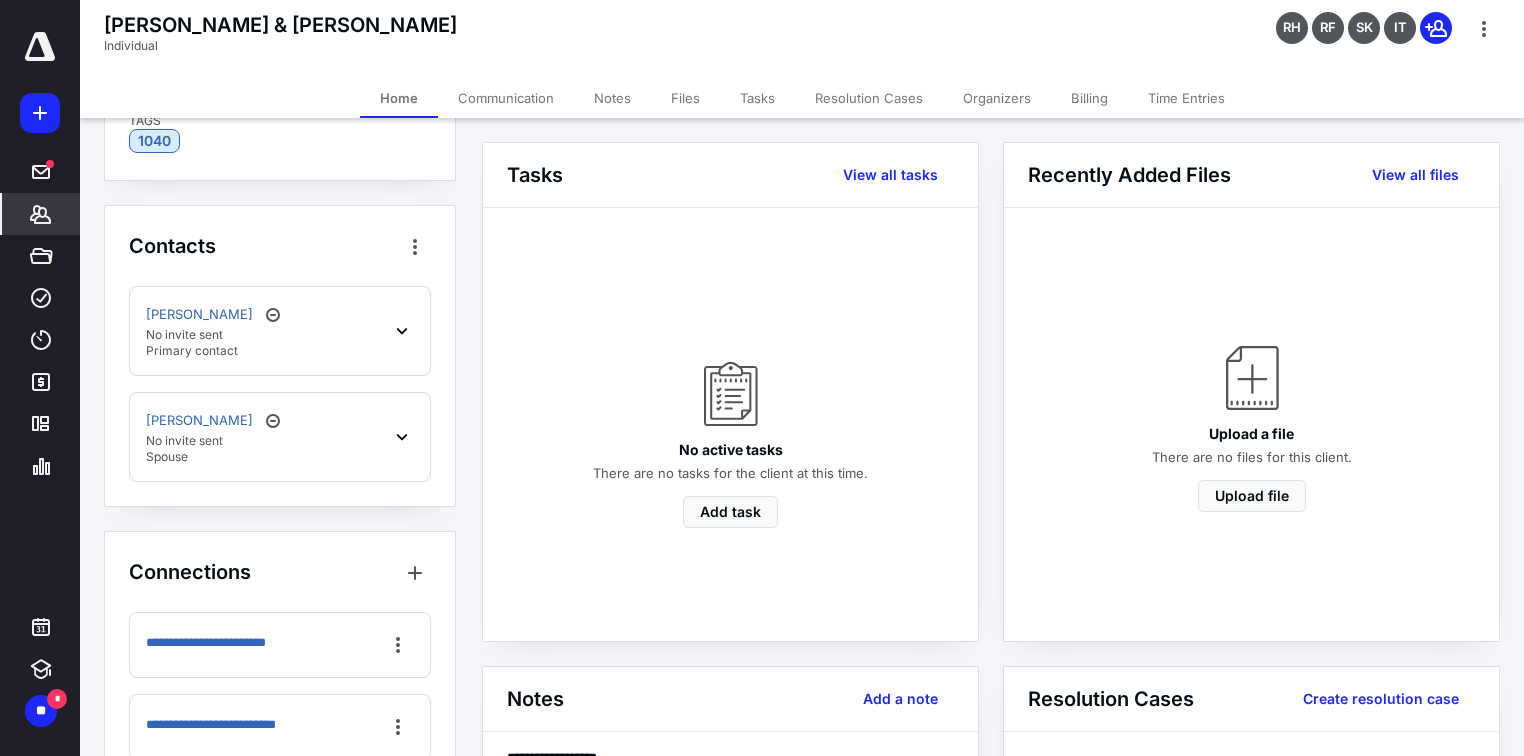 scroll, scrollTop: 449, scrollLeft: 0, axis: vertical 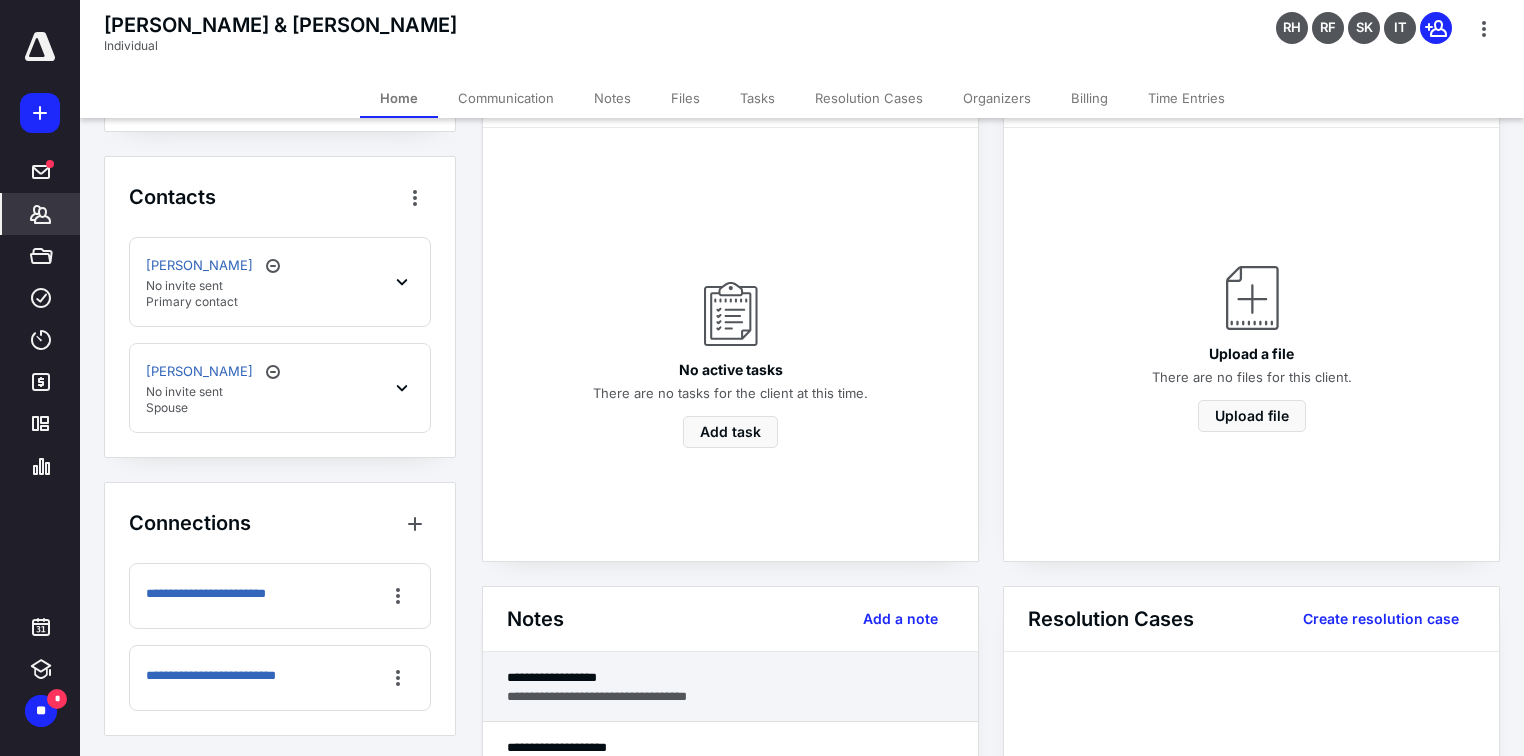 click on "**********" at bounding box center (730, 687) 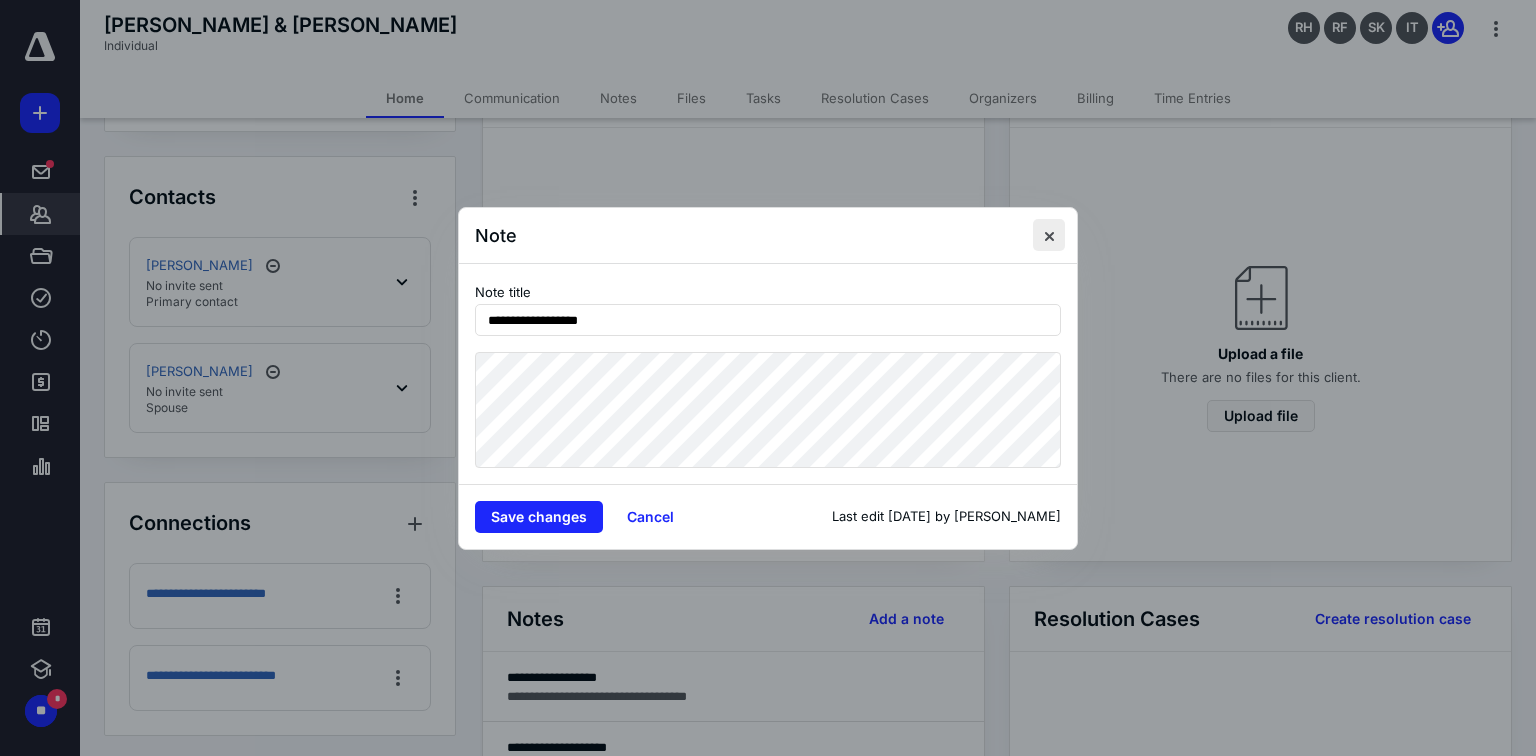click at bounding box center [1049, 235] 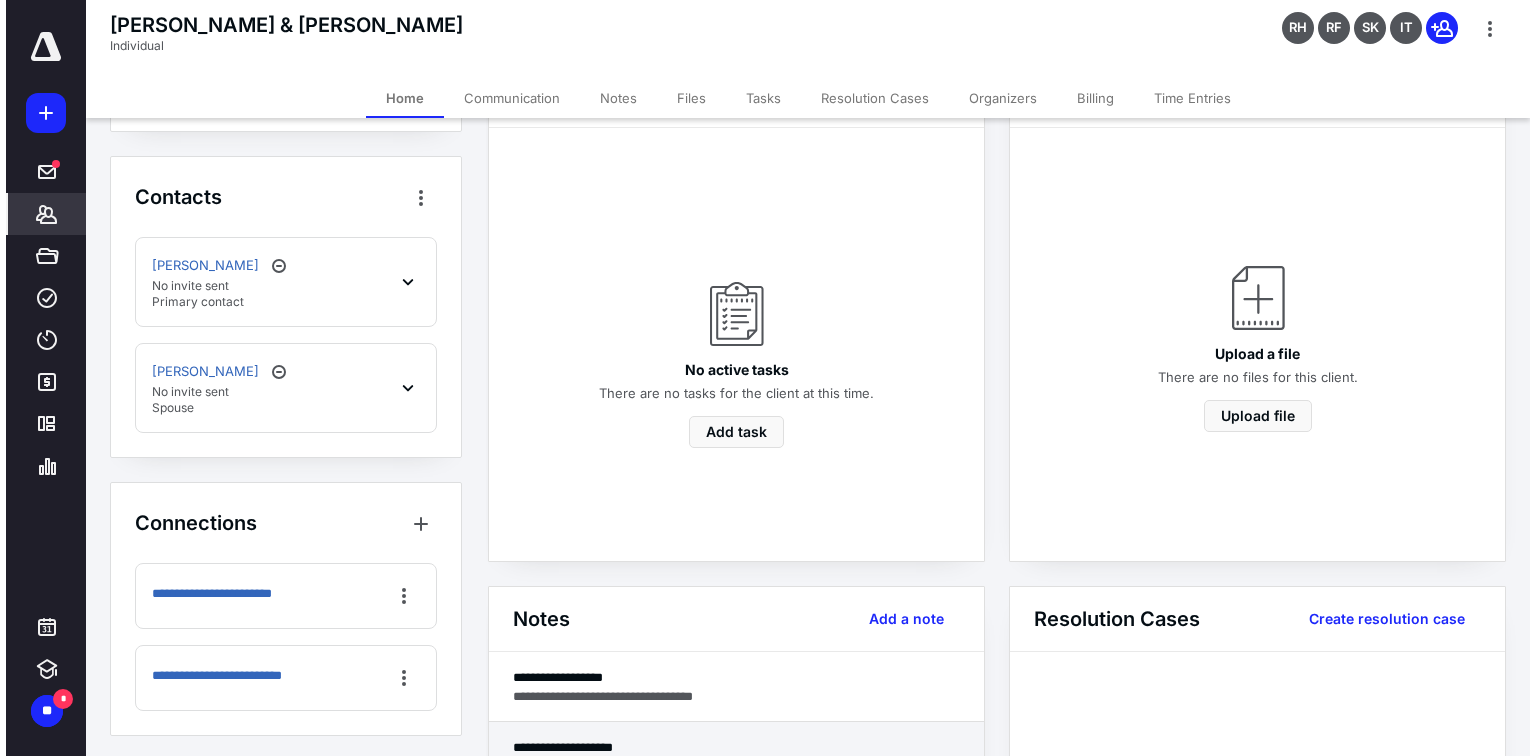 scroll, scrollTop: 0, scrollLeft: 0, axis: both 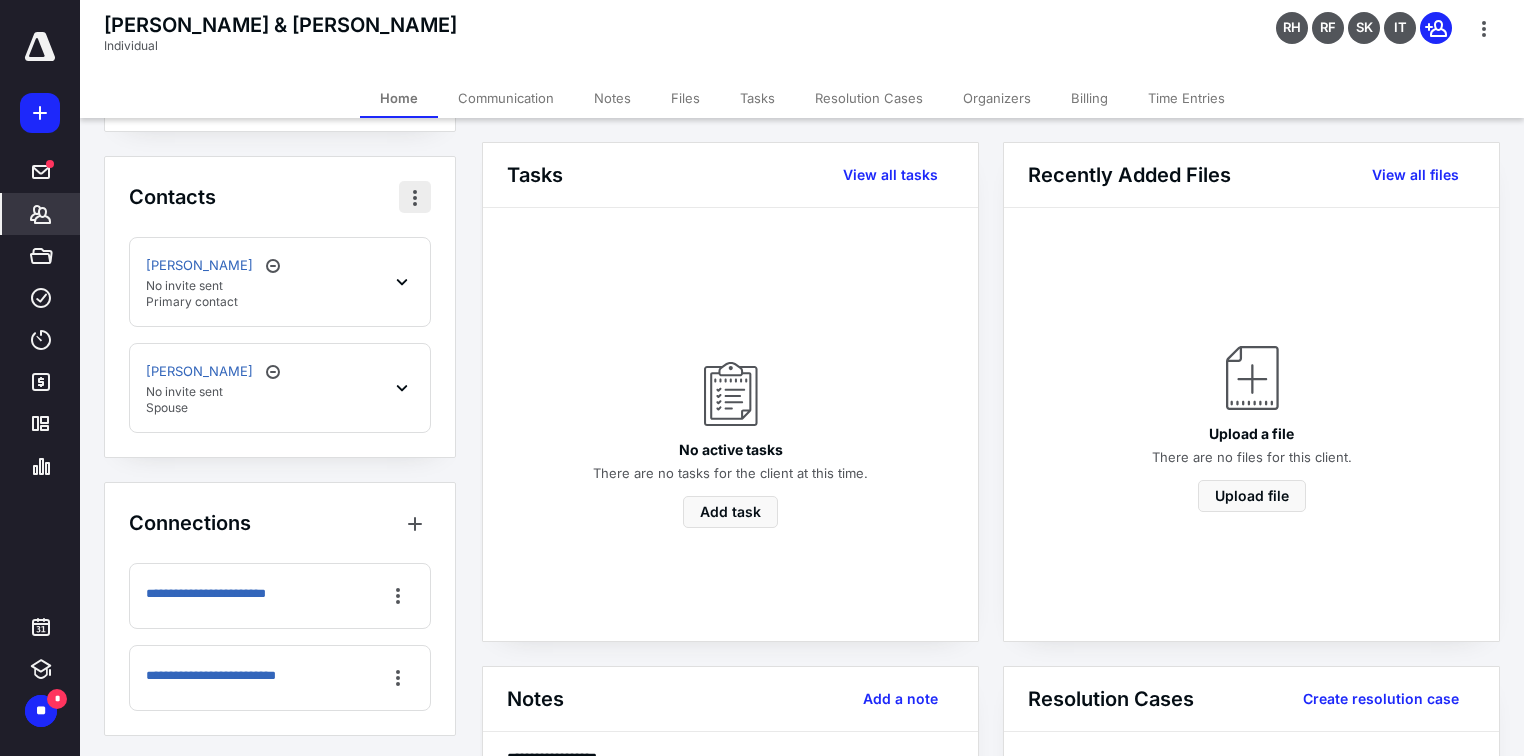 click at bounding box center (415, 197) 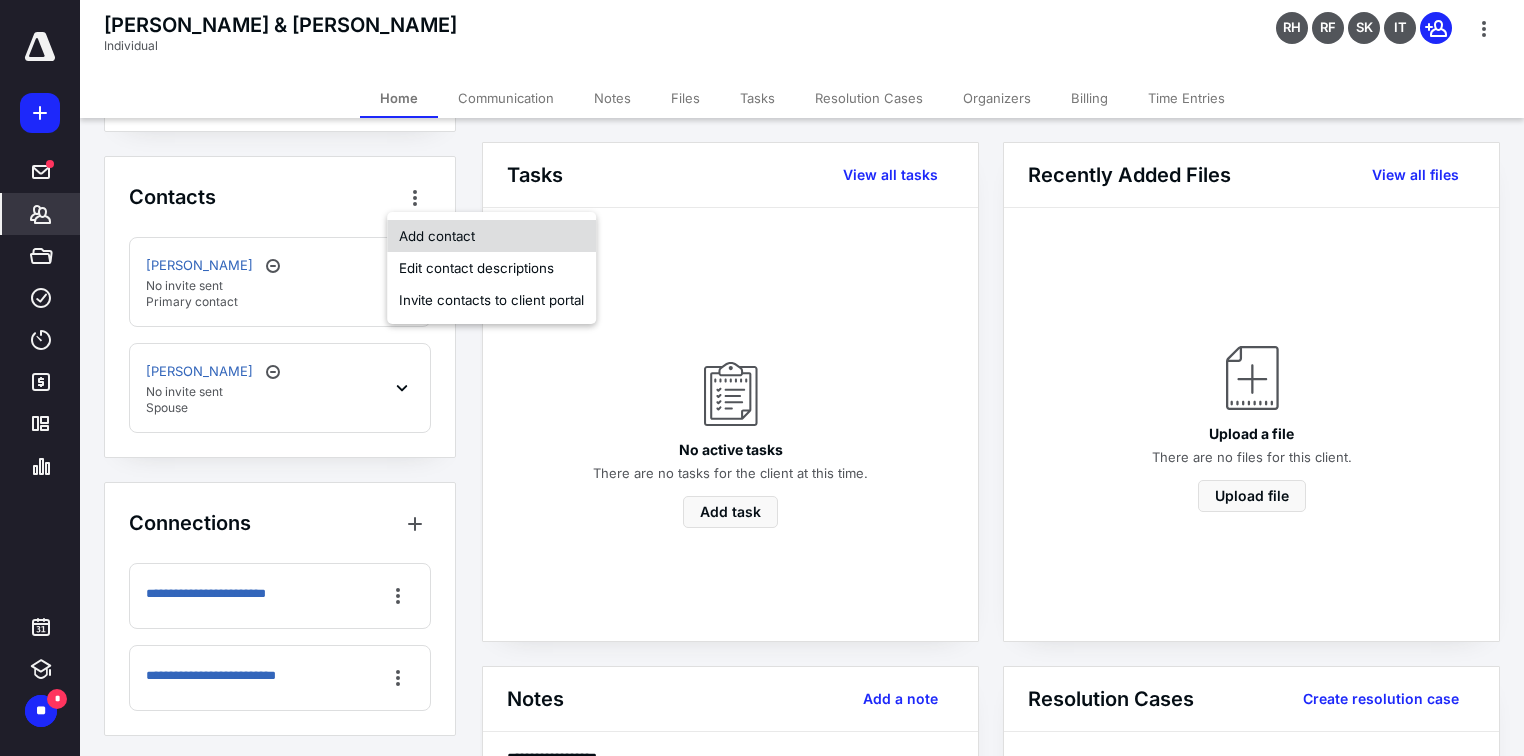click on "Add contact" at bounding box center (491, 236) 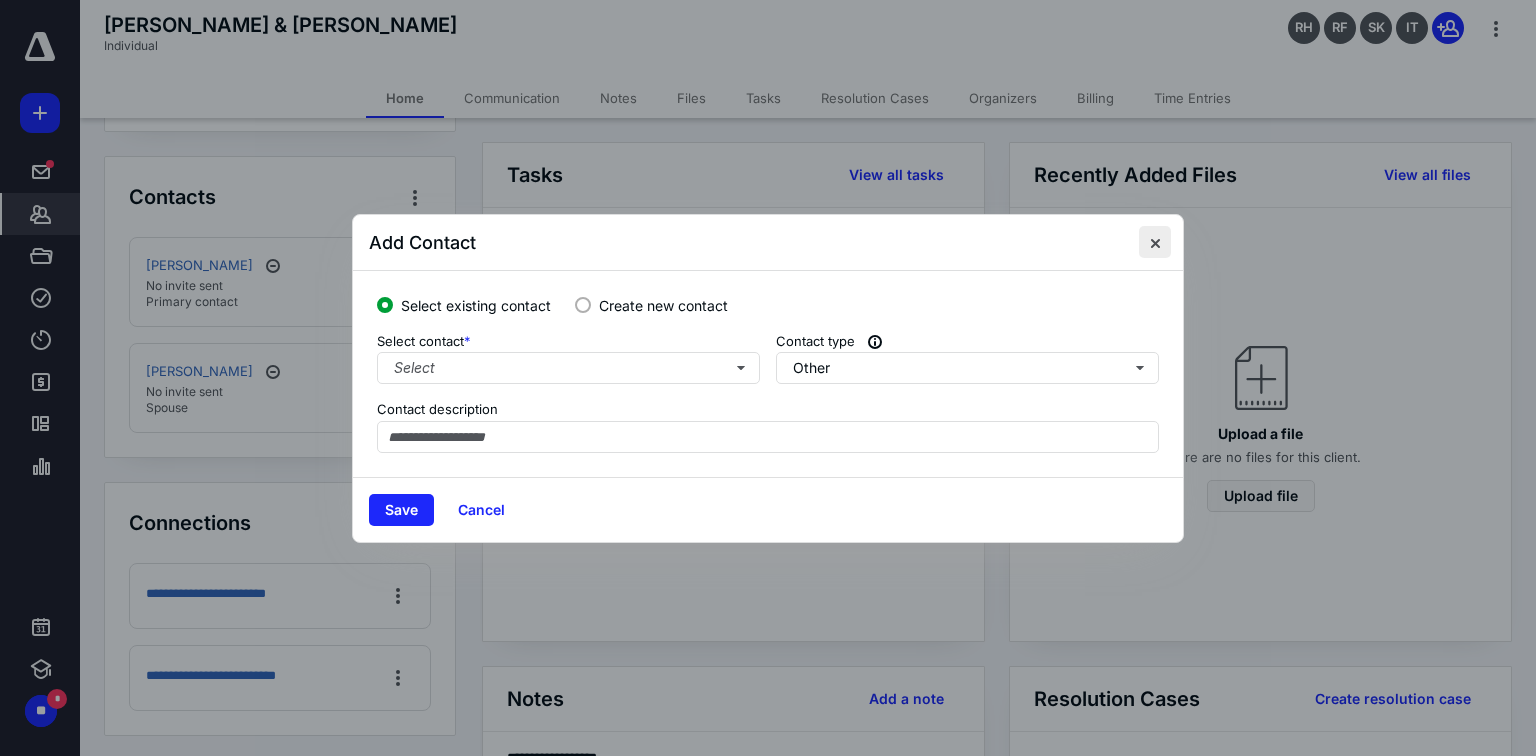 click at bounding box center [1155, 242] 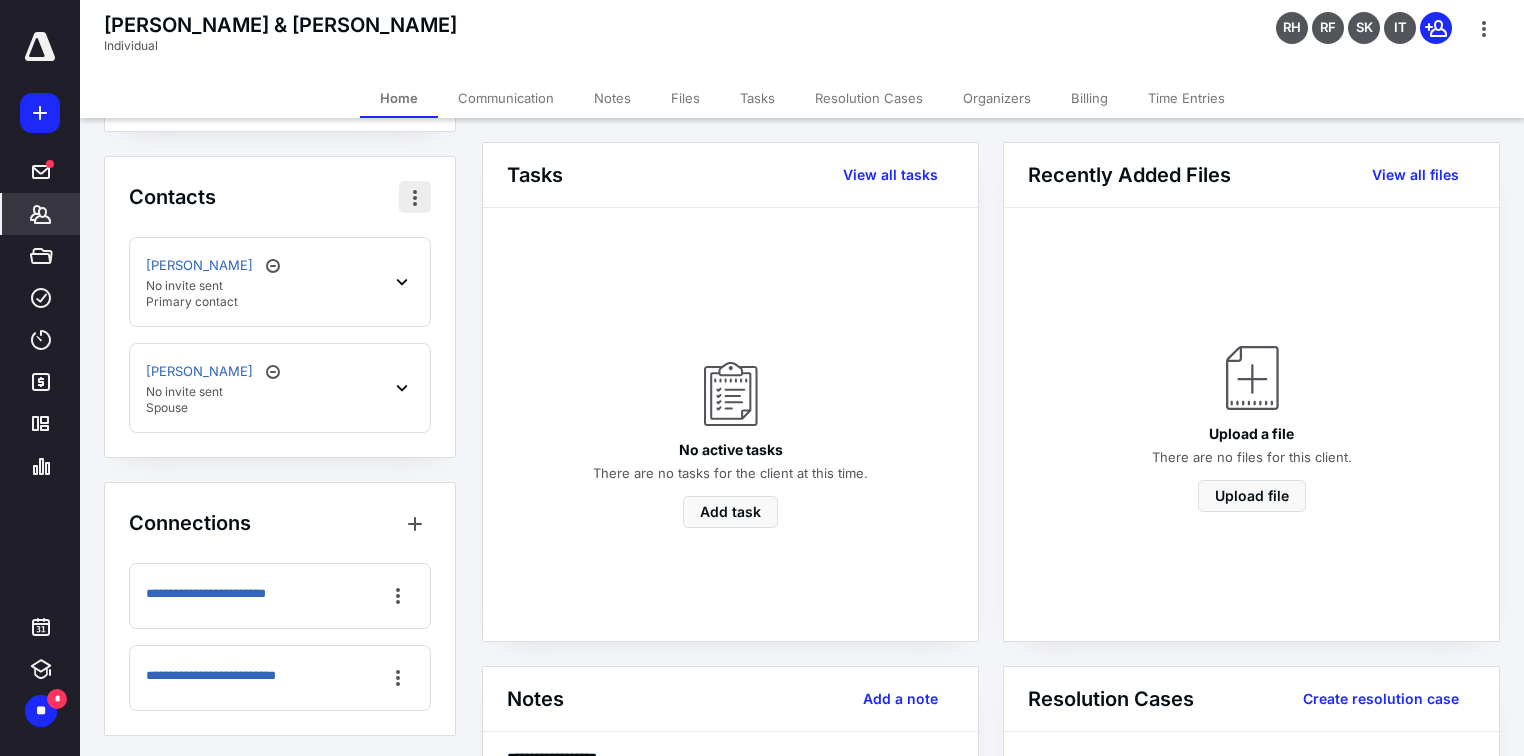 click at bounding box center [415, 197] 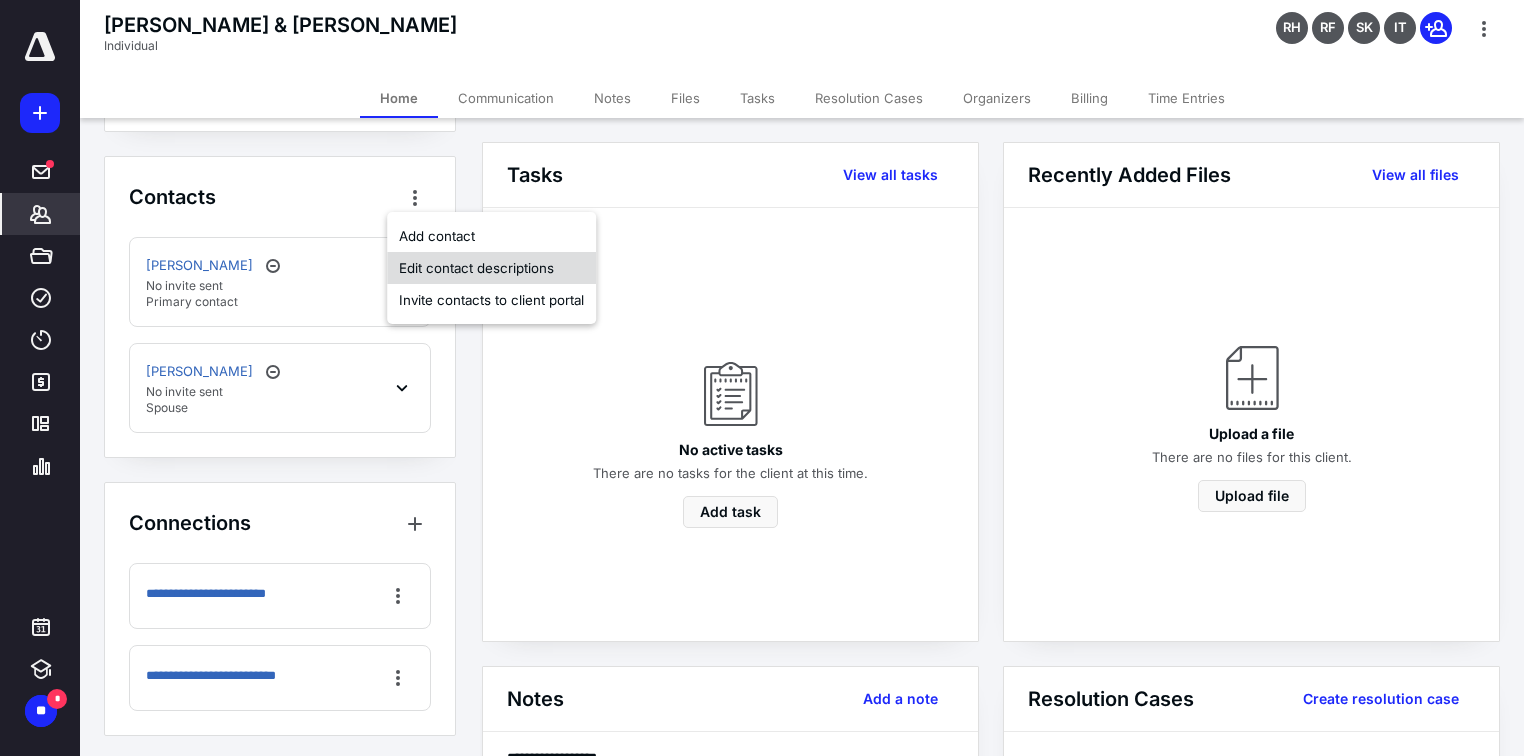 click on "Edit contact descriptions" at bounding box center [491, 268] 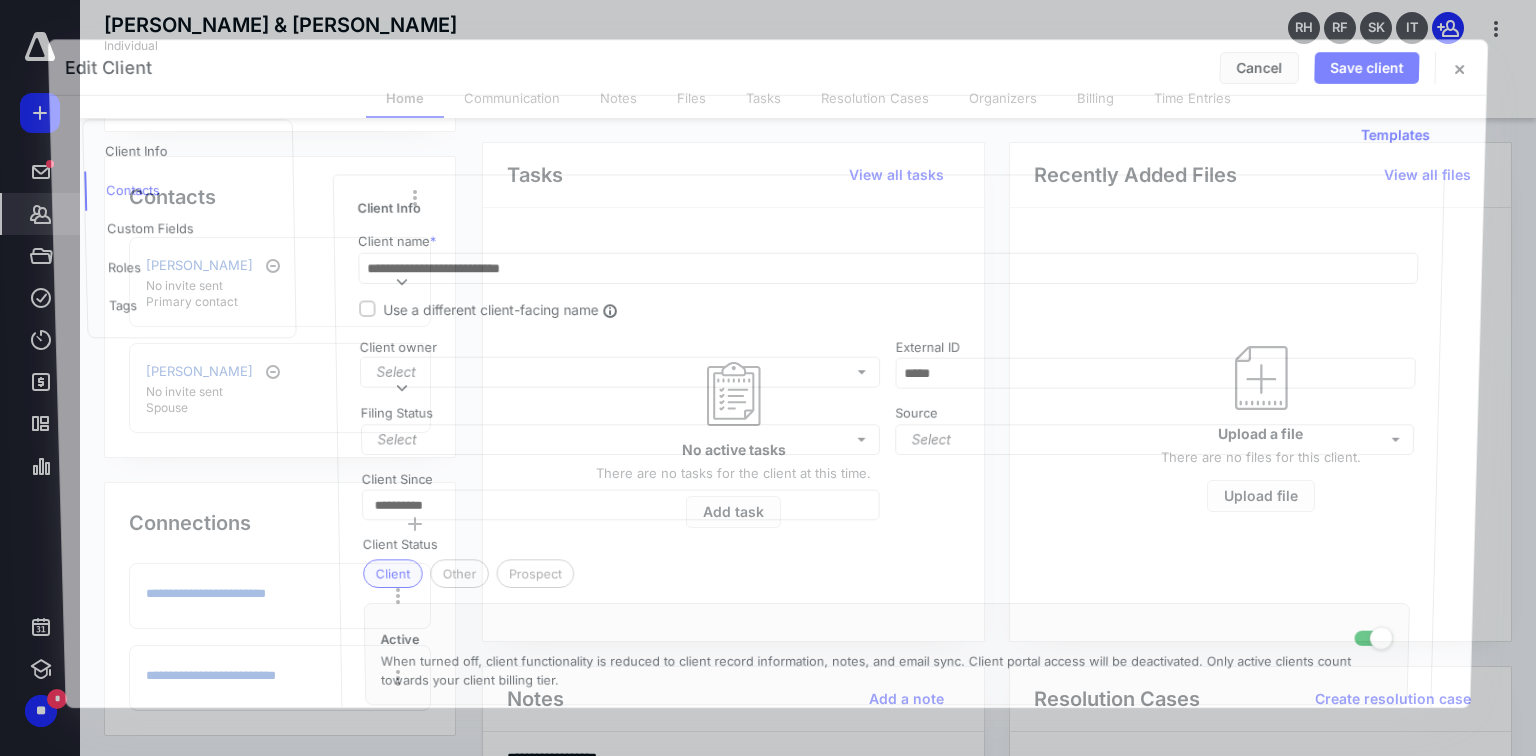 scroll, scrollTop: 680, scrollLeft: 0, axis: vertical 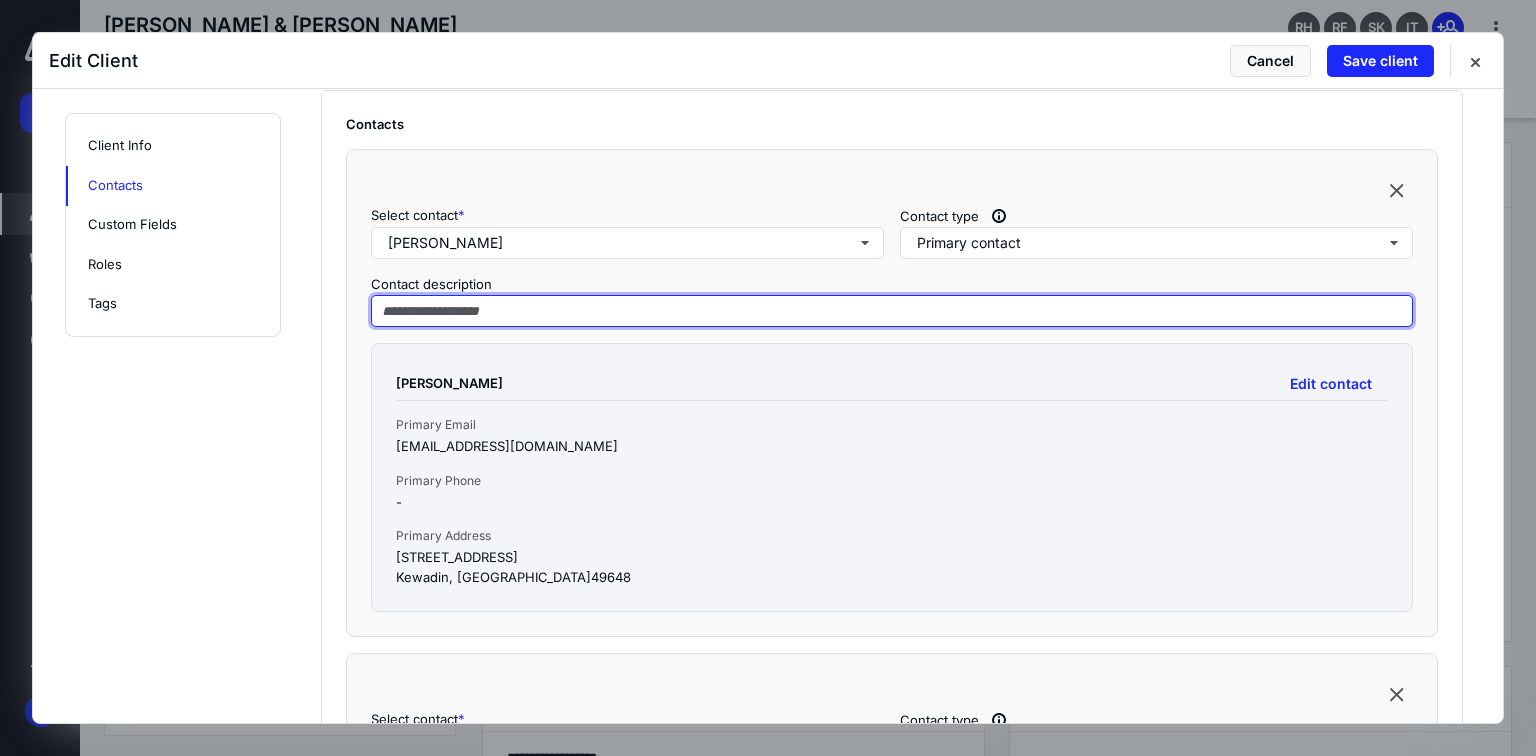 click at bounding box center (892, 311) 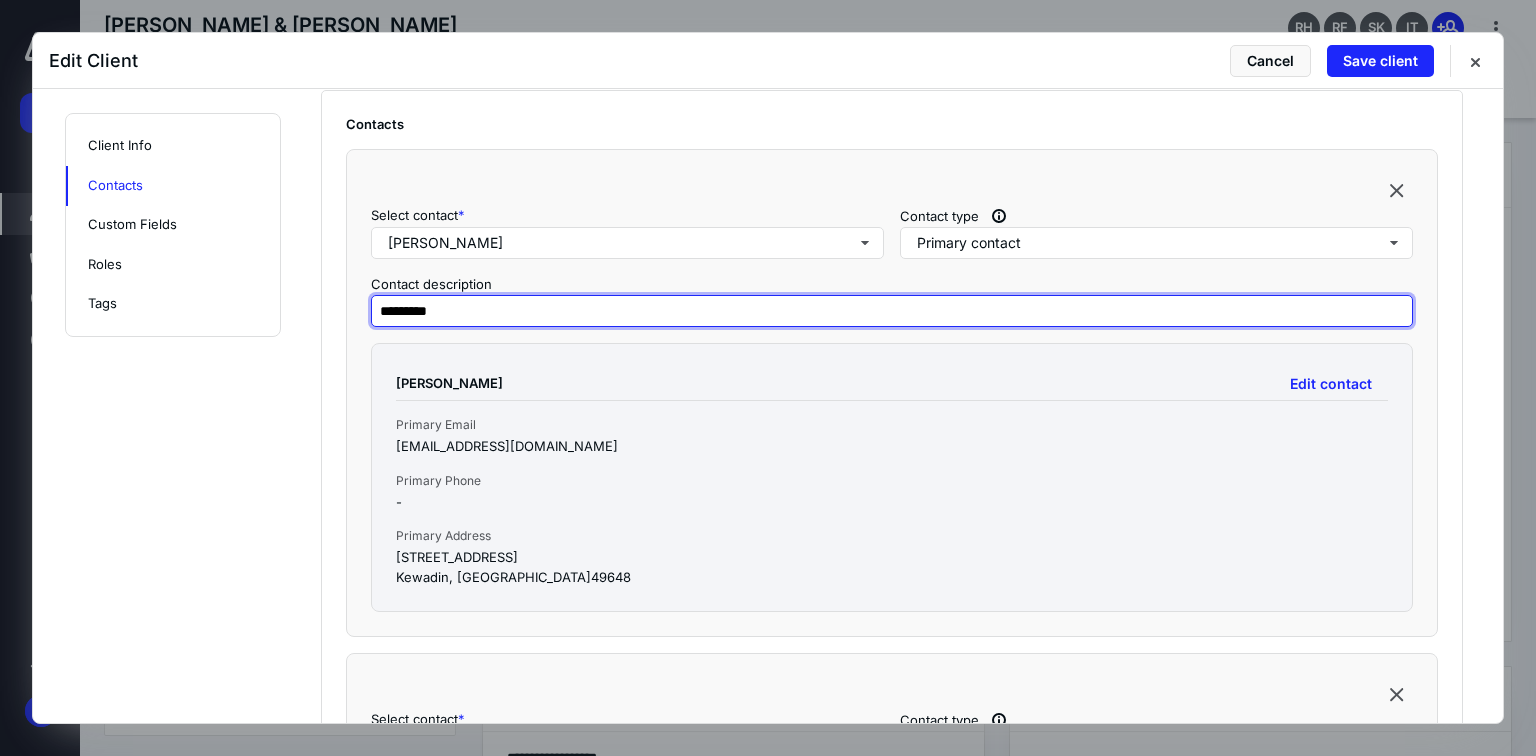 type on "*********" 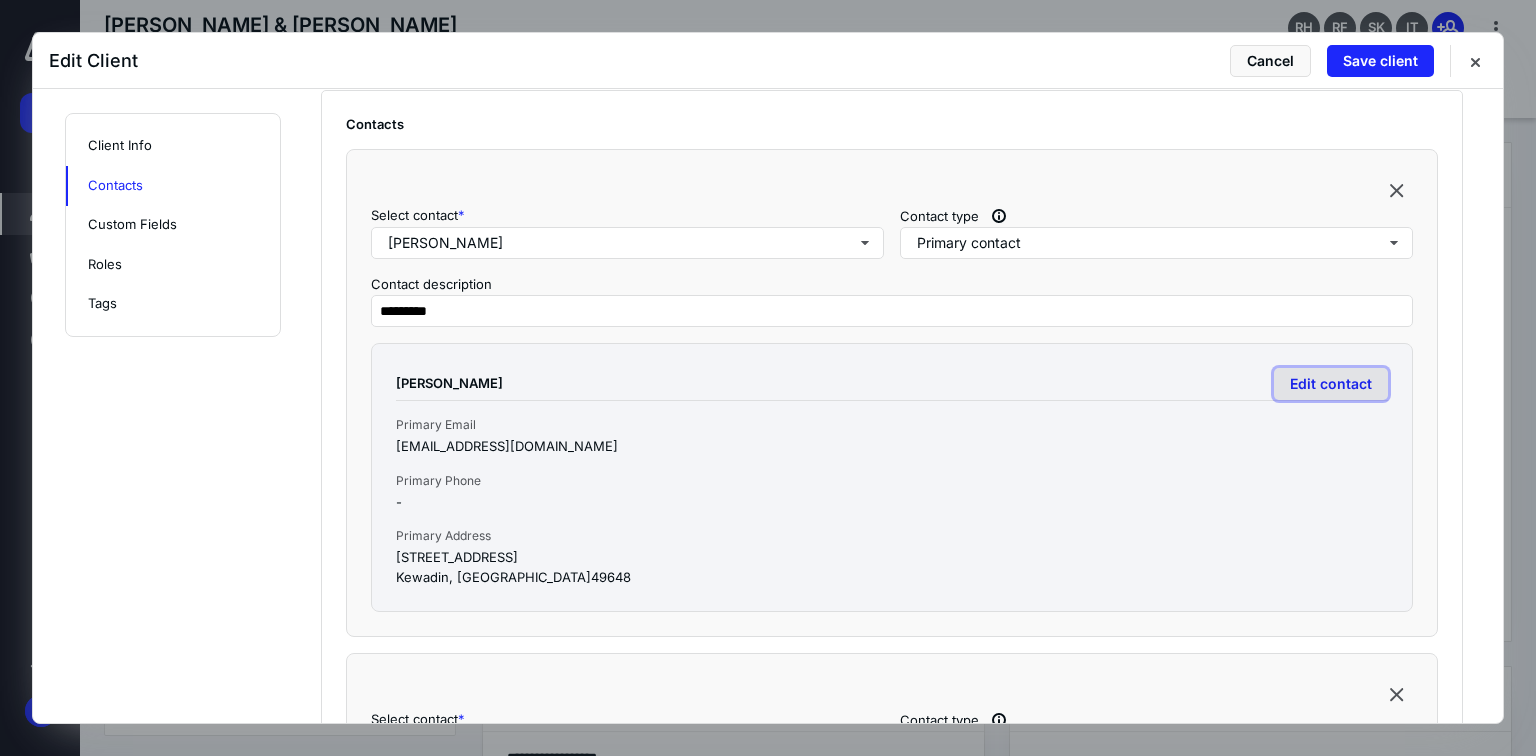 click on "Edit contact" at bounding box center (1331, 384) 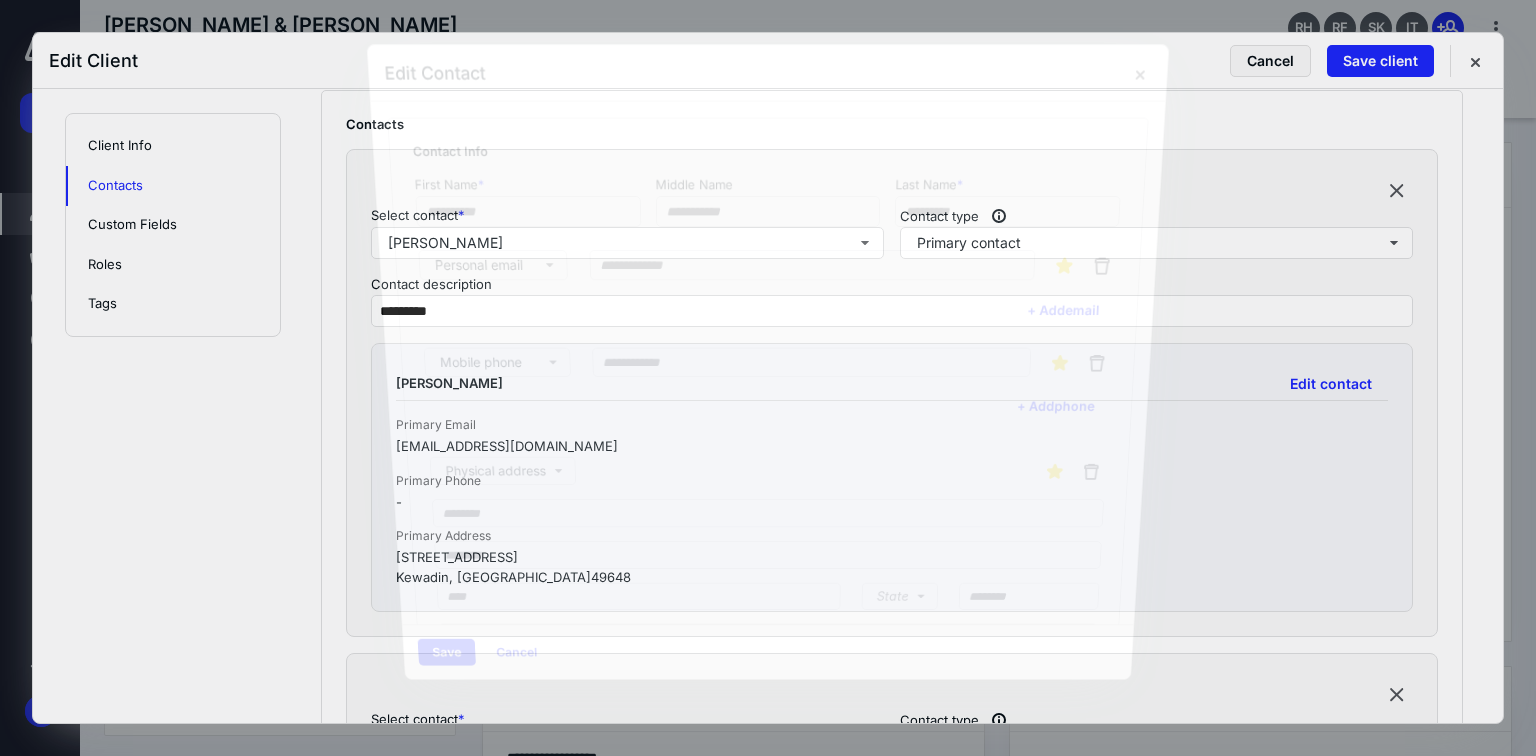 type on "*********" 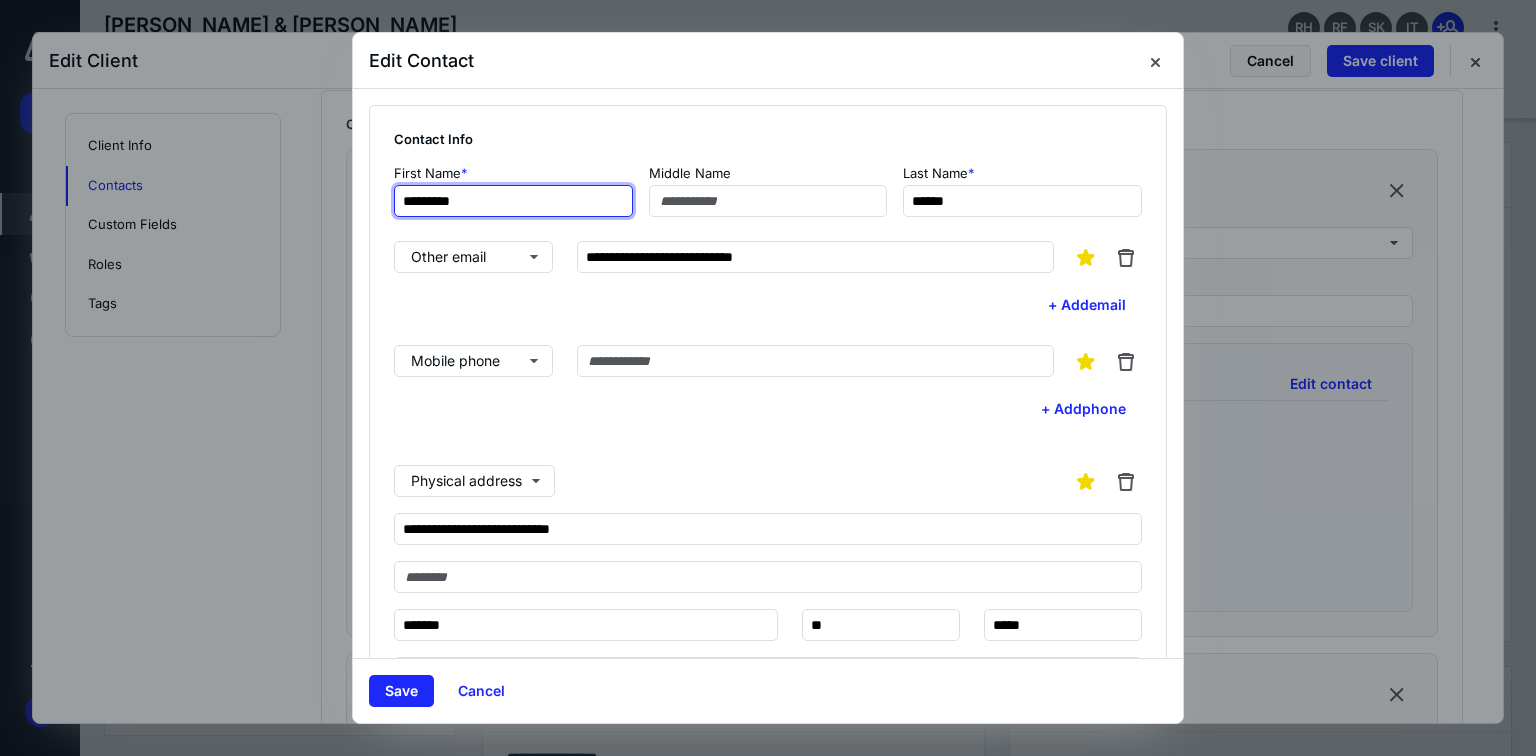click on "*********" at bounding box center (513, 201) 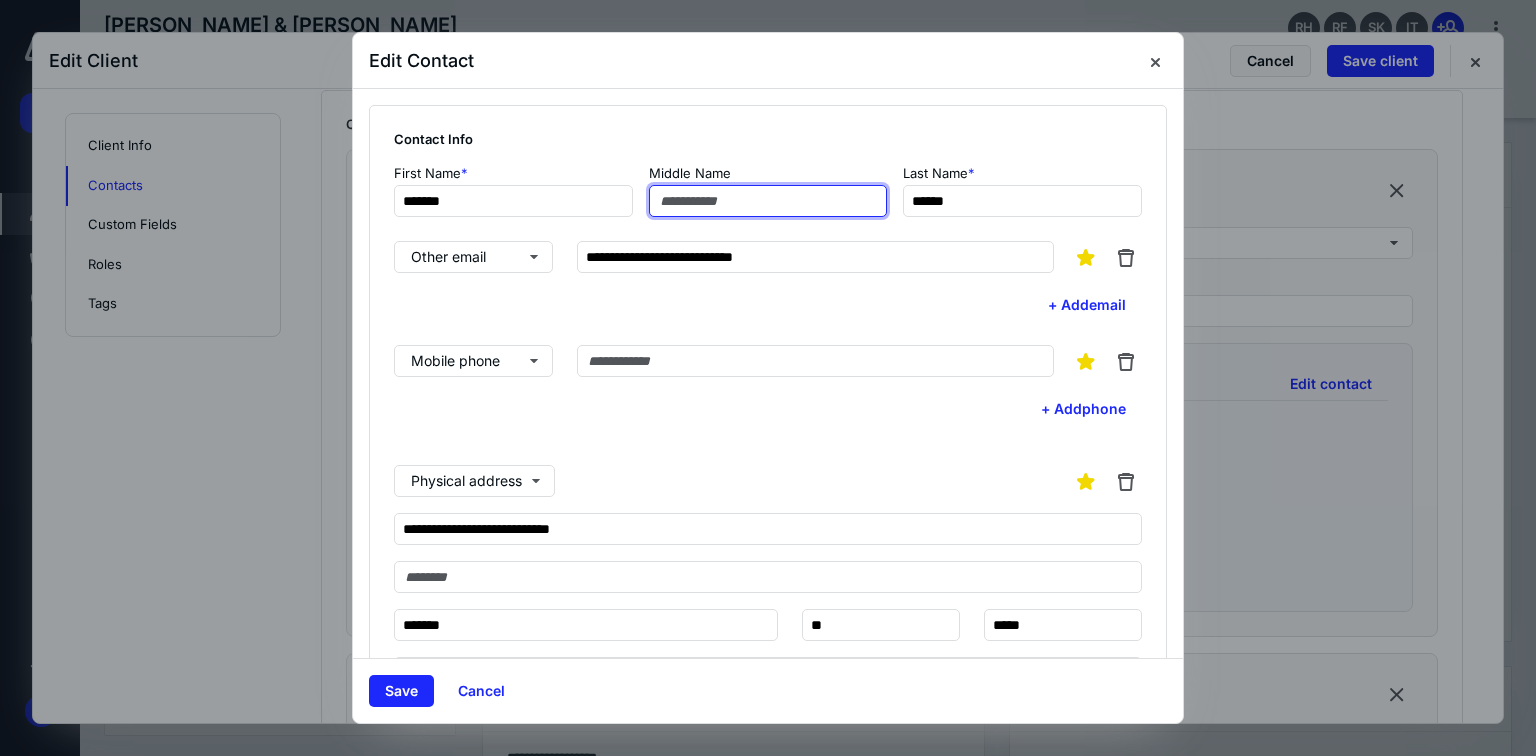 type on "******" 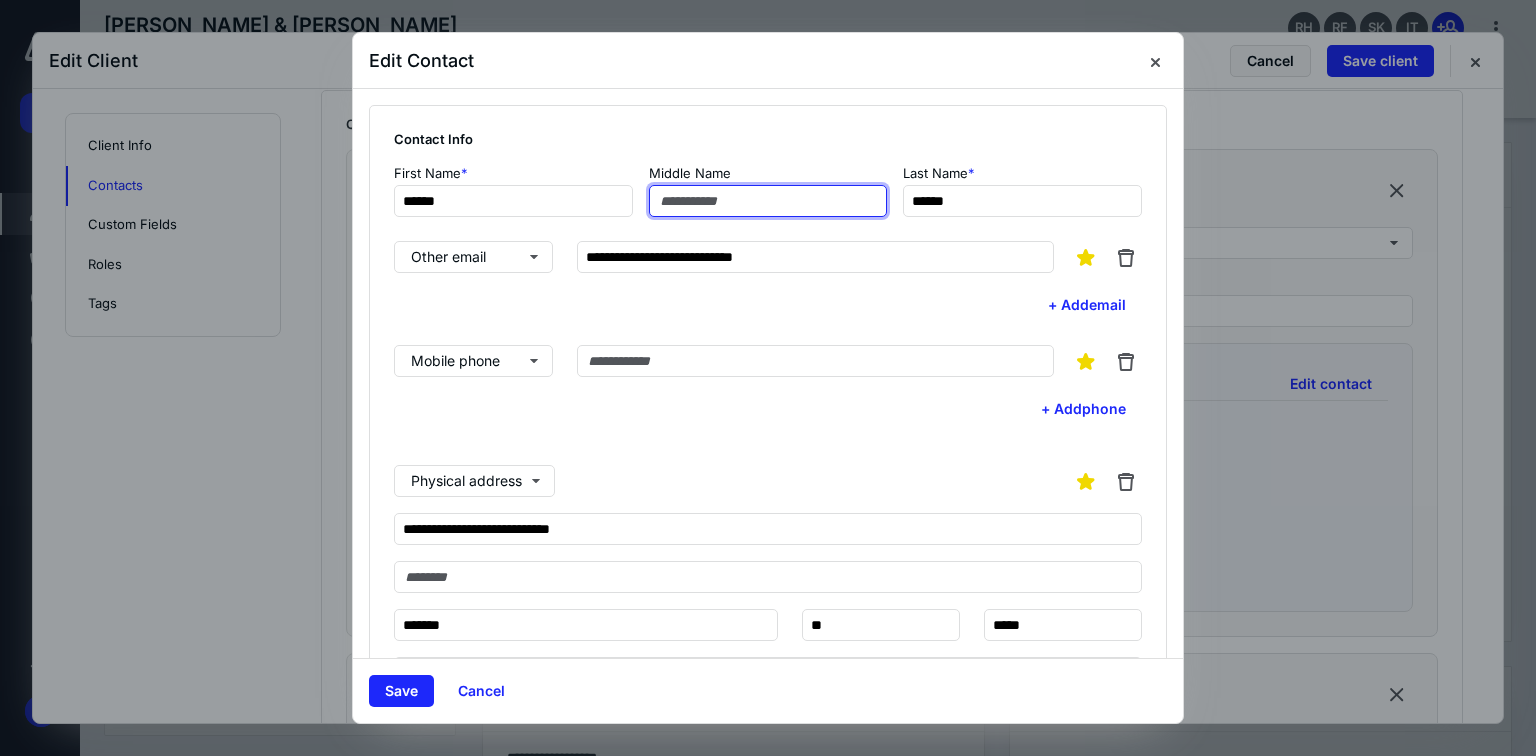 click at bounding box center (768, 201) 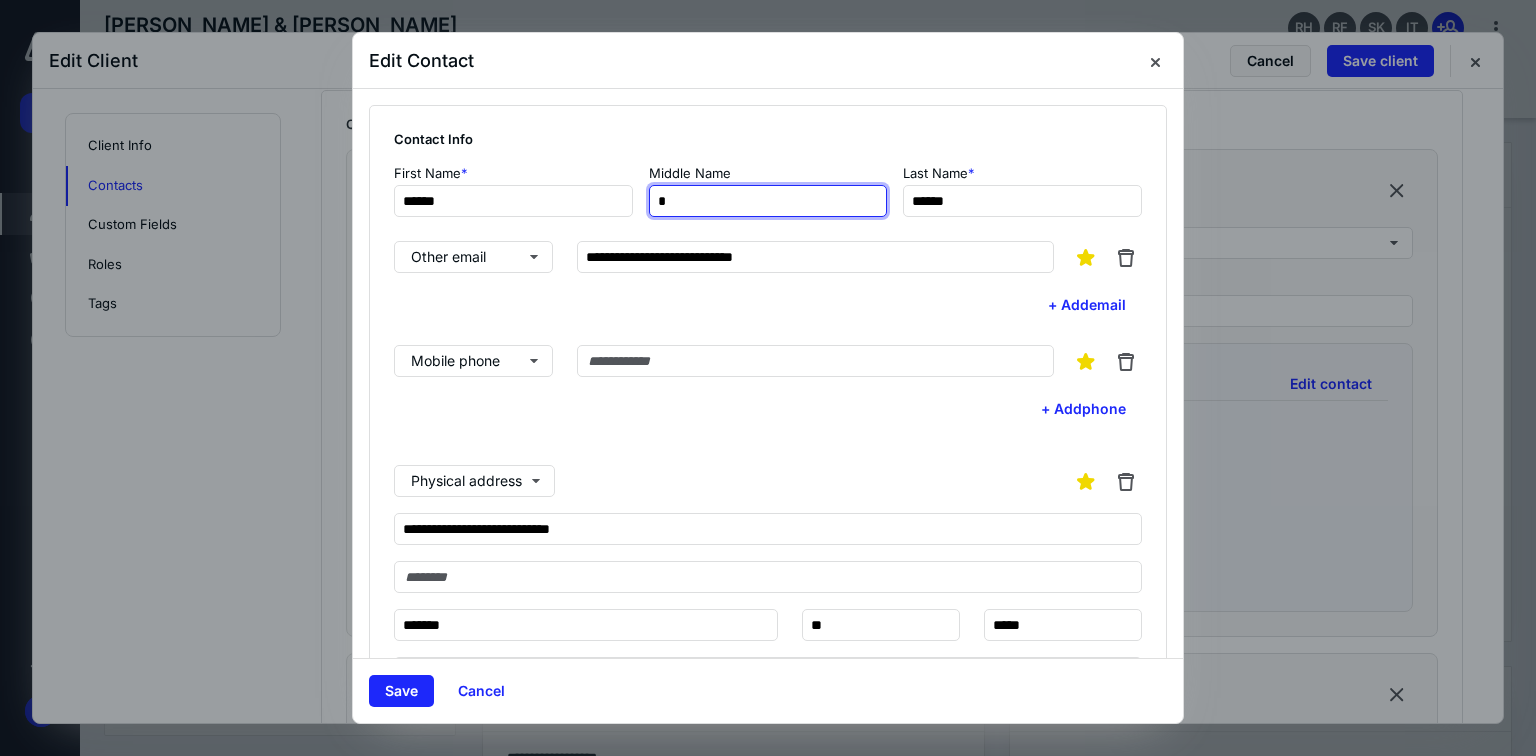 type on "*" 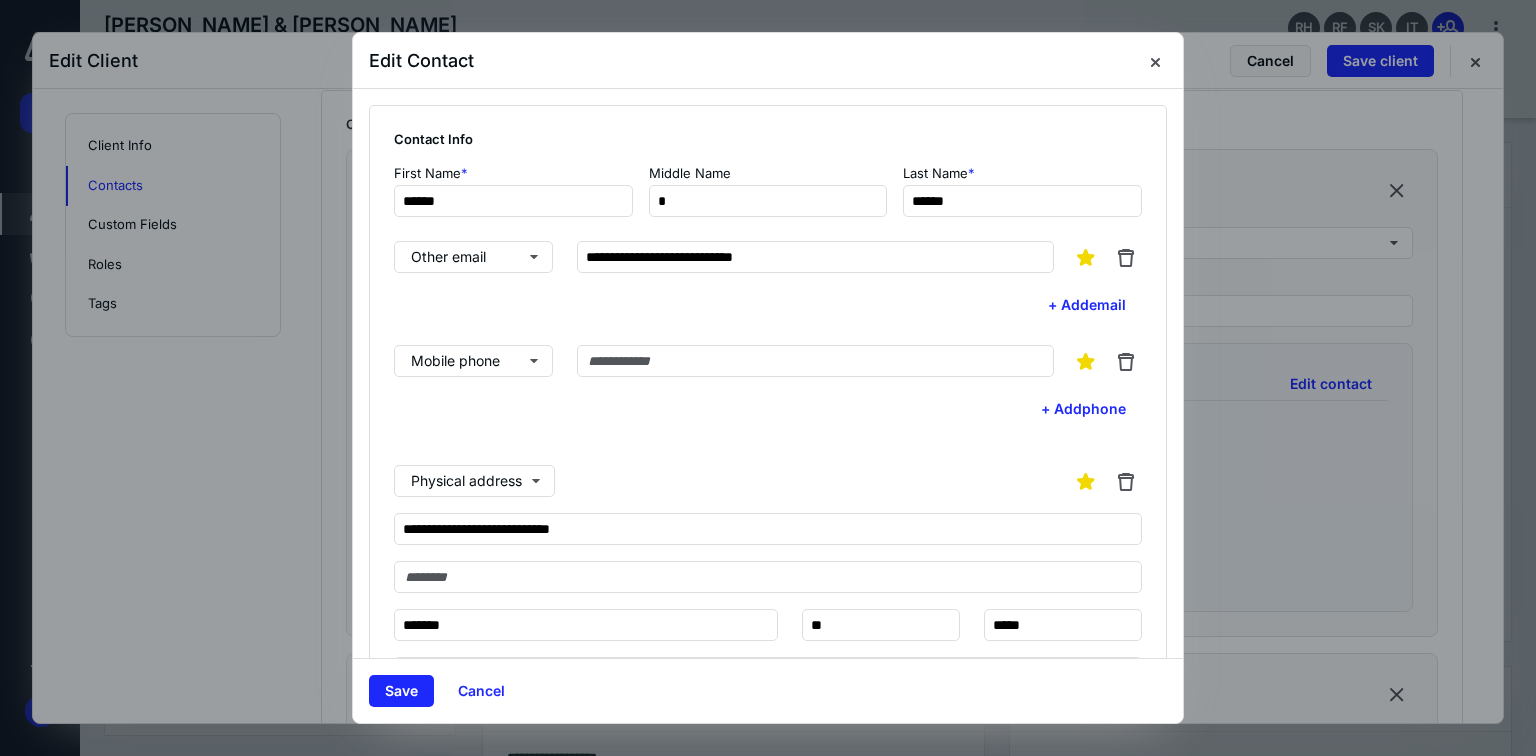 click on "Mobile phone + Add  phone" at bounding box center [768, 385] 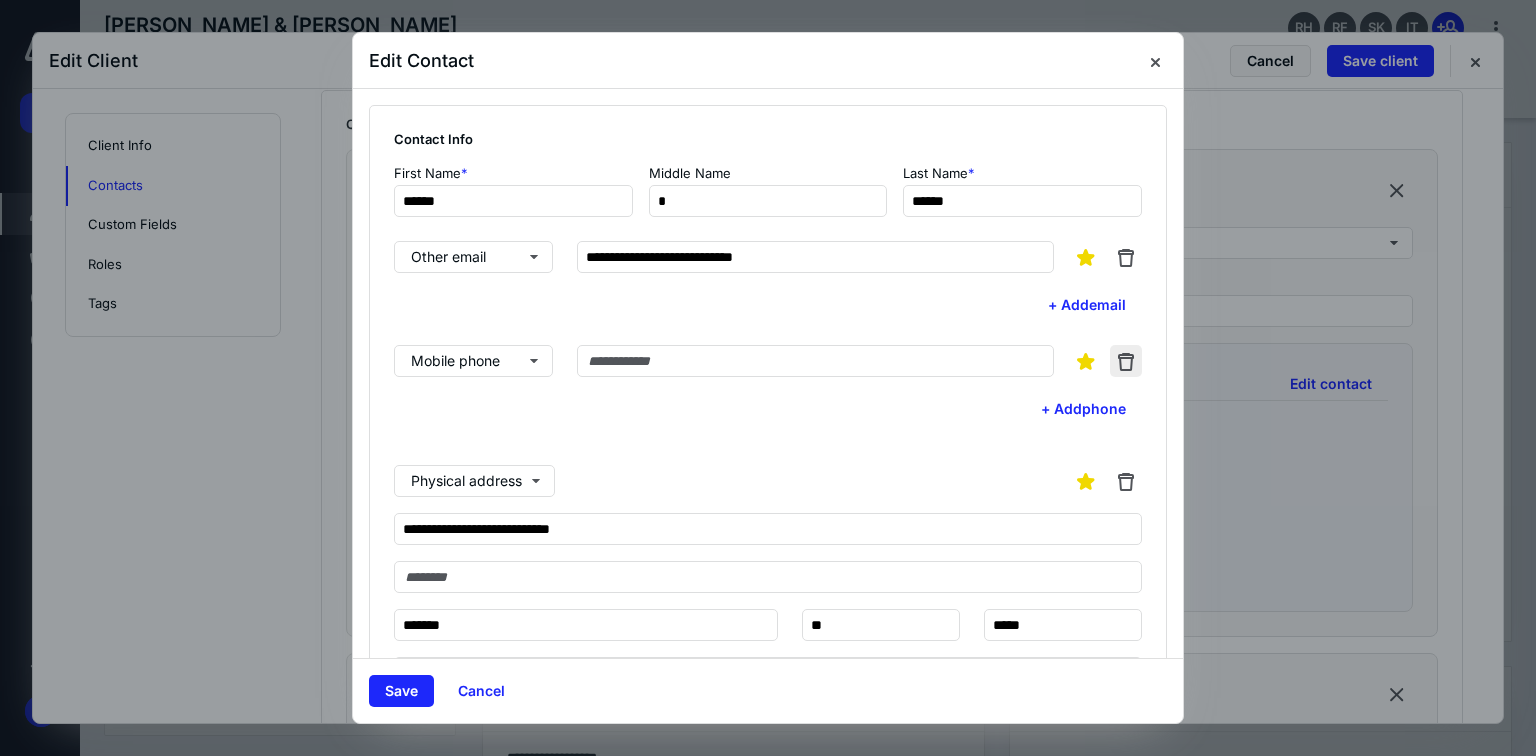 click at bounding box center (1126, 361) 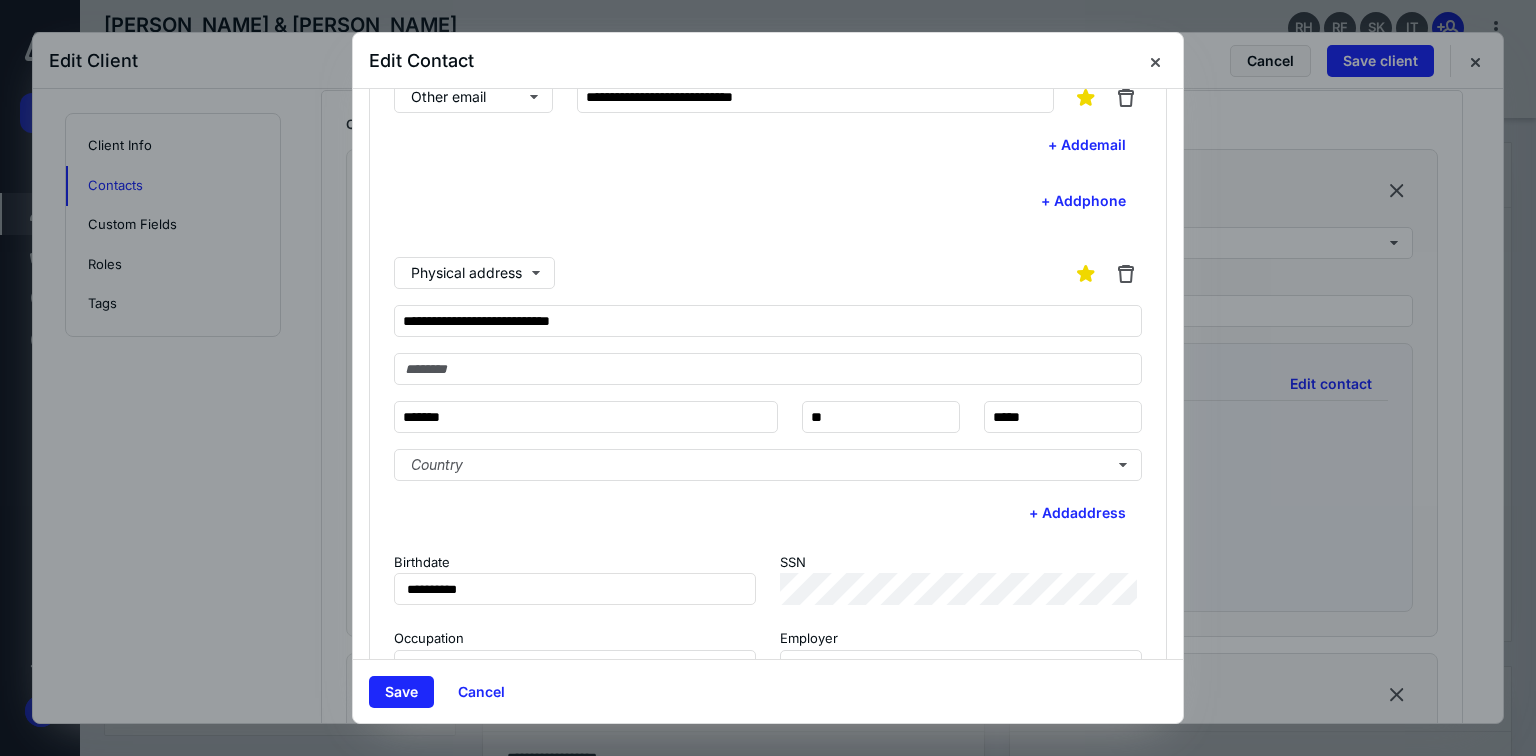 scroll, scrollTop: 223, scrollLeft: 0, axis: vertical 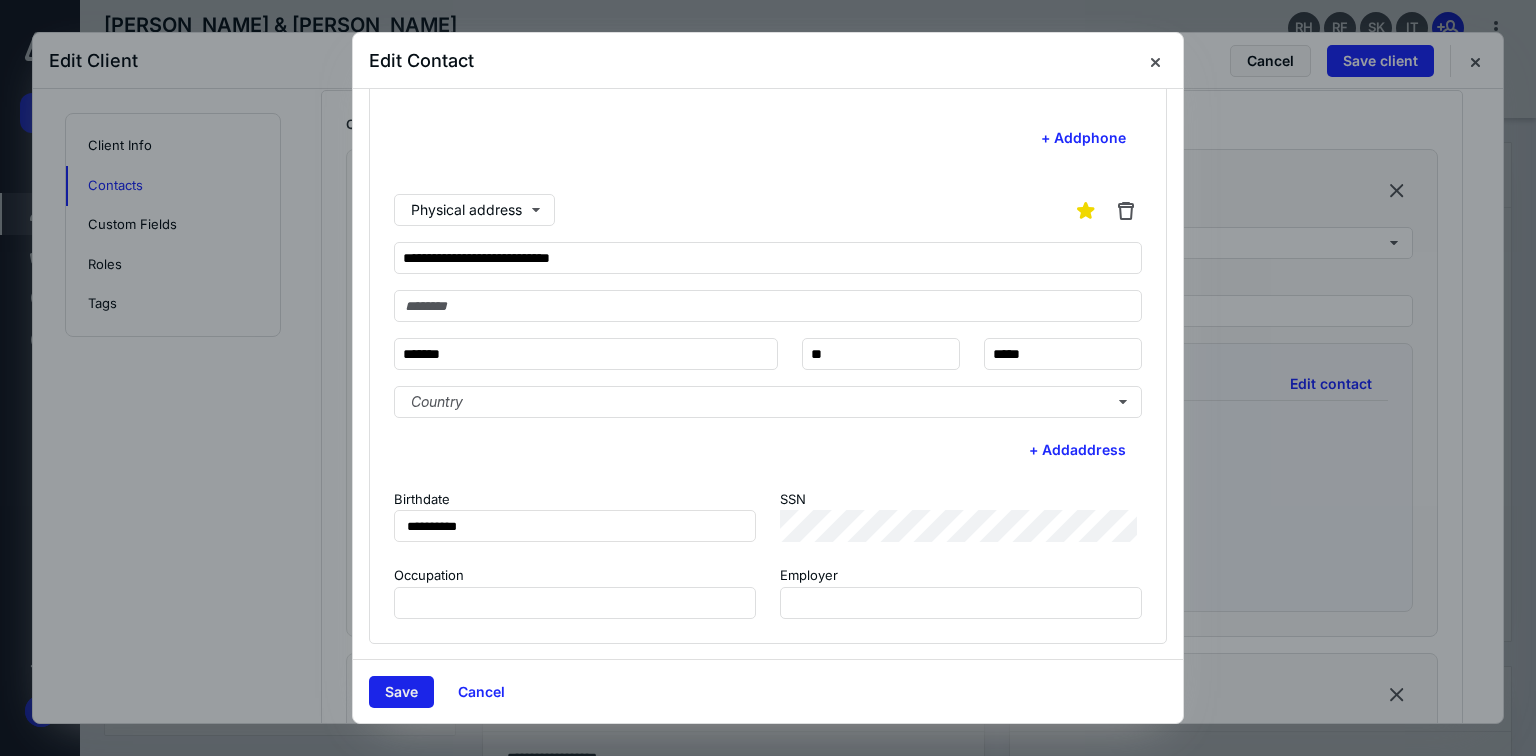 click on "Save" at bounding box center (401, 692) 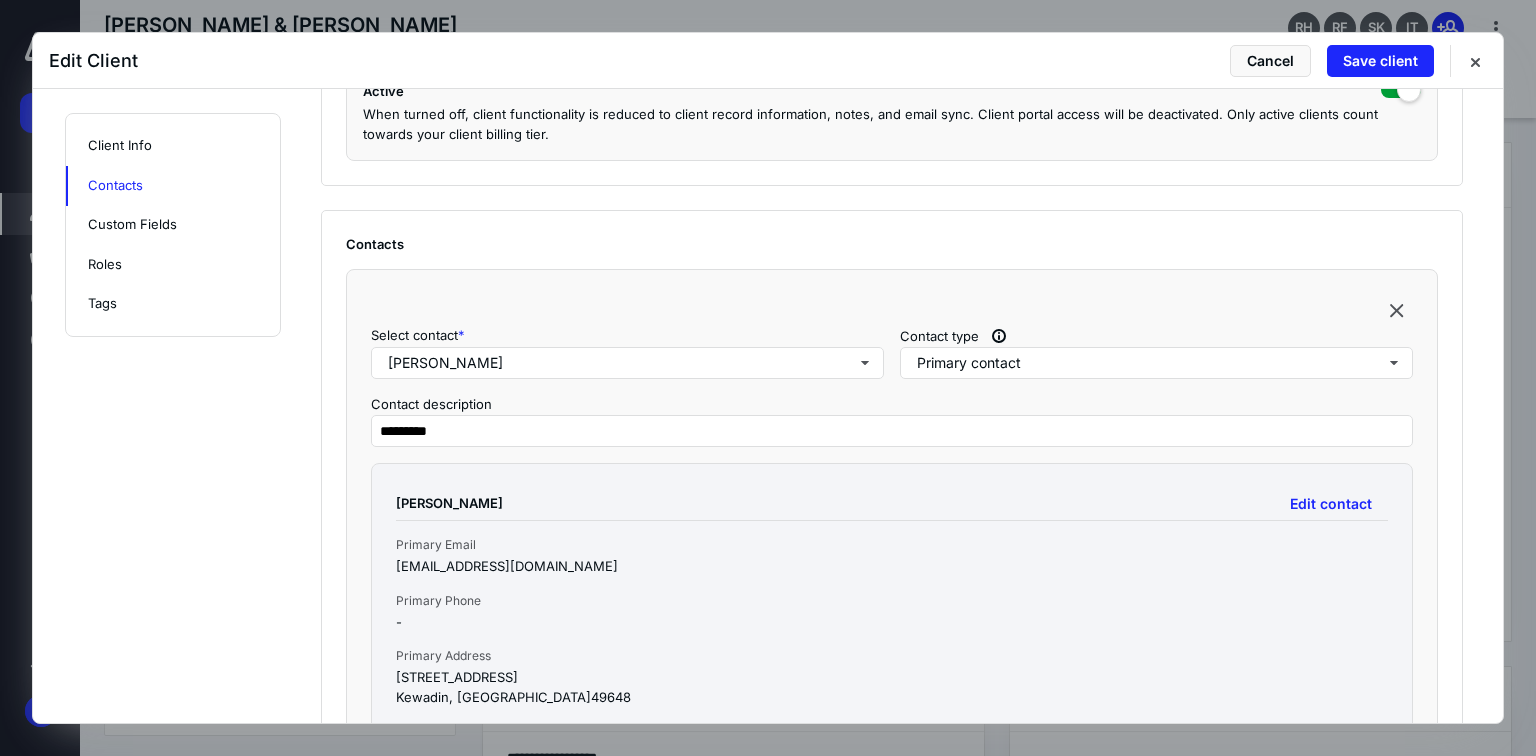 scroll, scrollTop: 640, scrollLeft: 0, axis: vertical 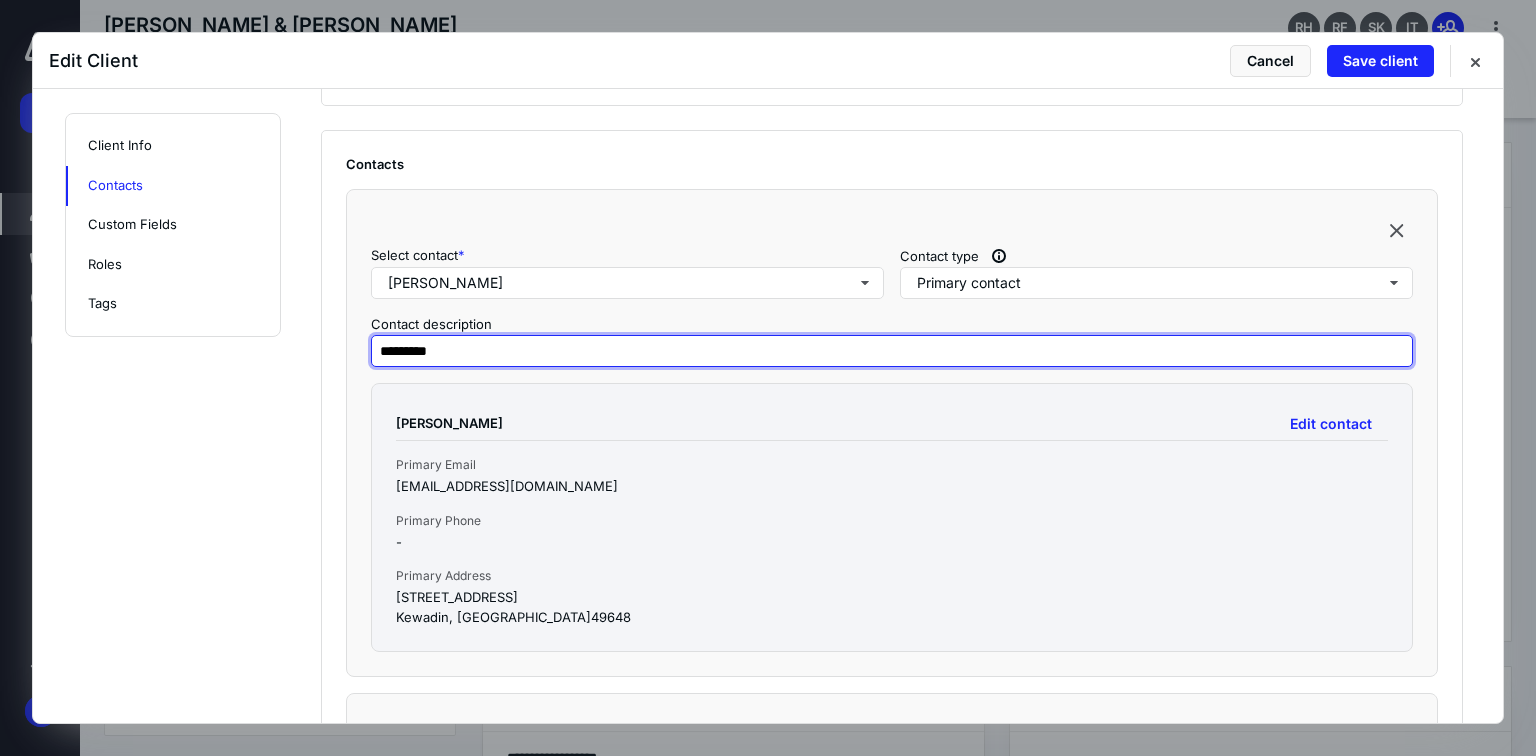 click on "*********" at bounding box center (892, 351) 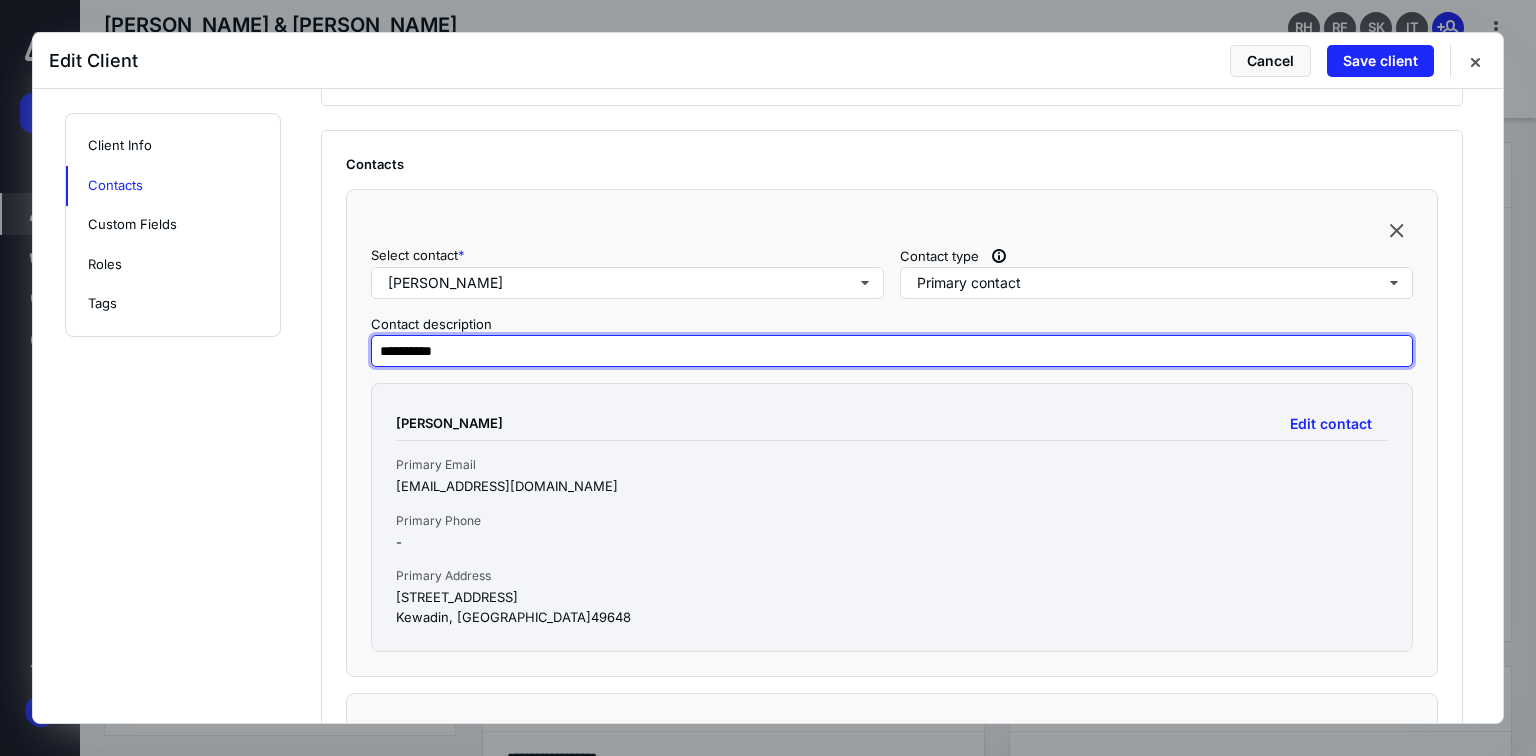 paste on "**********" 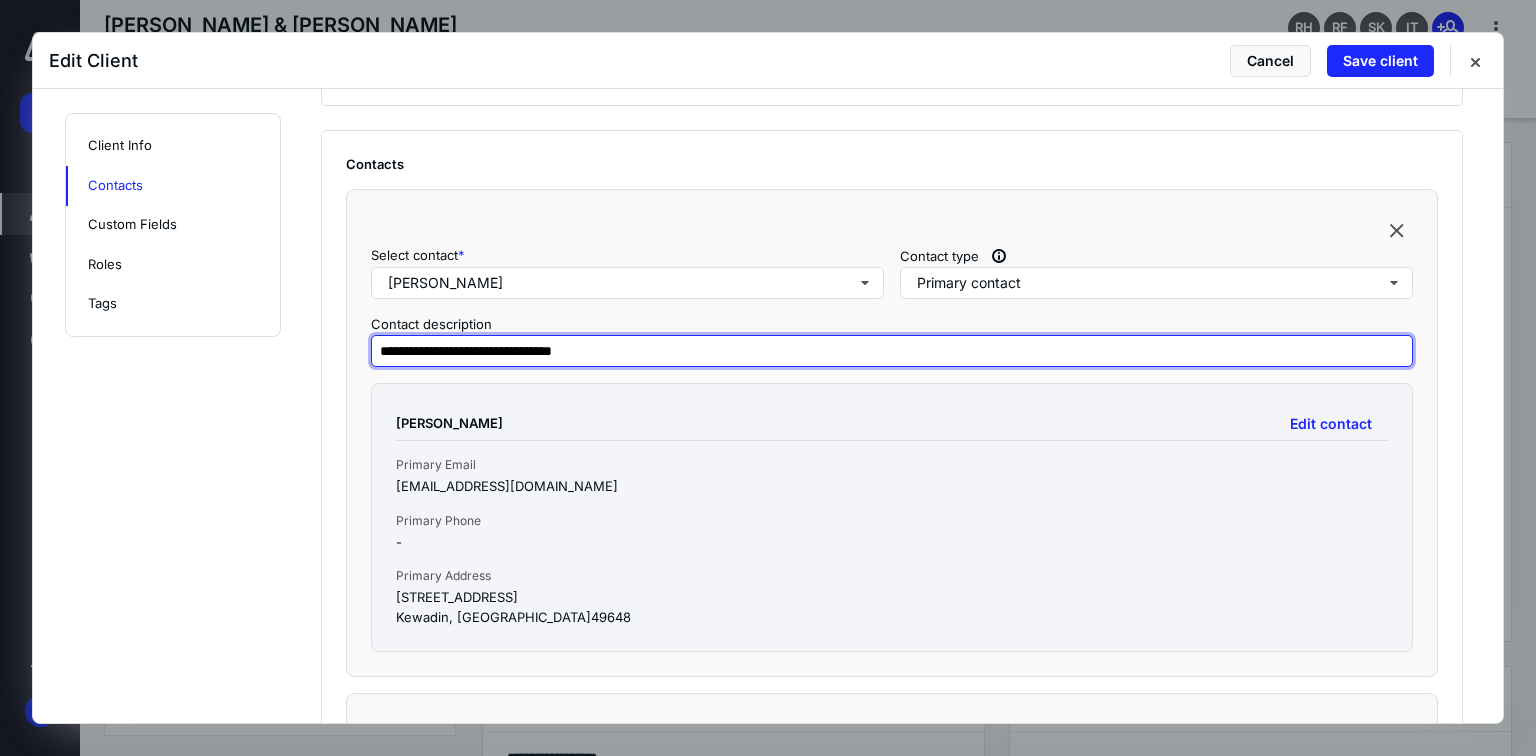 type on "**********" 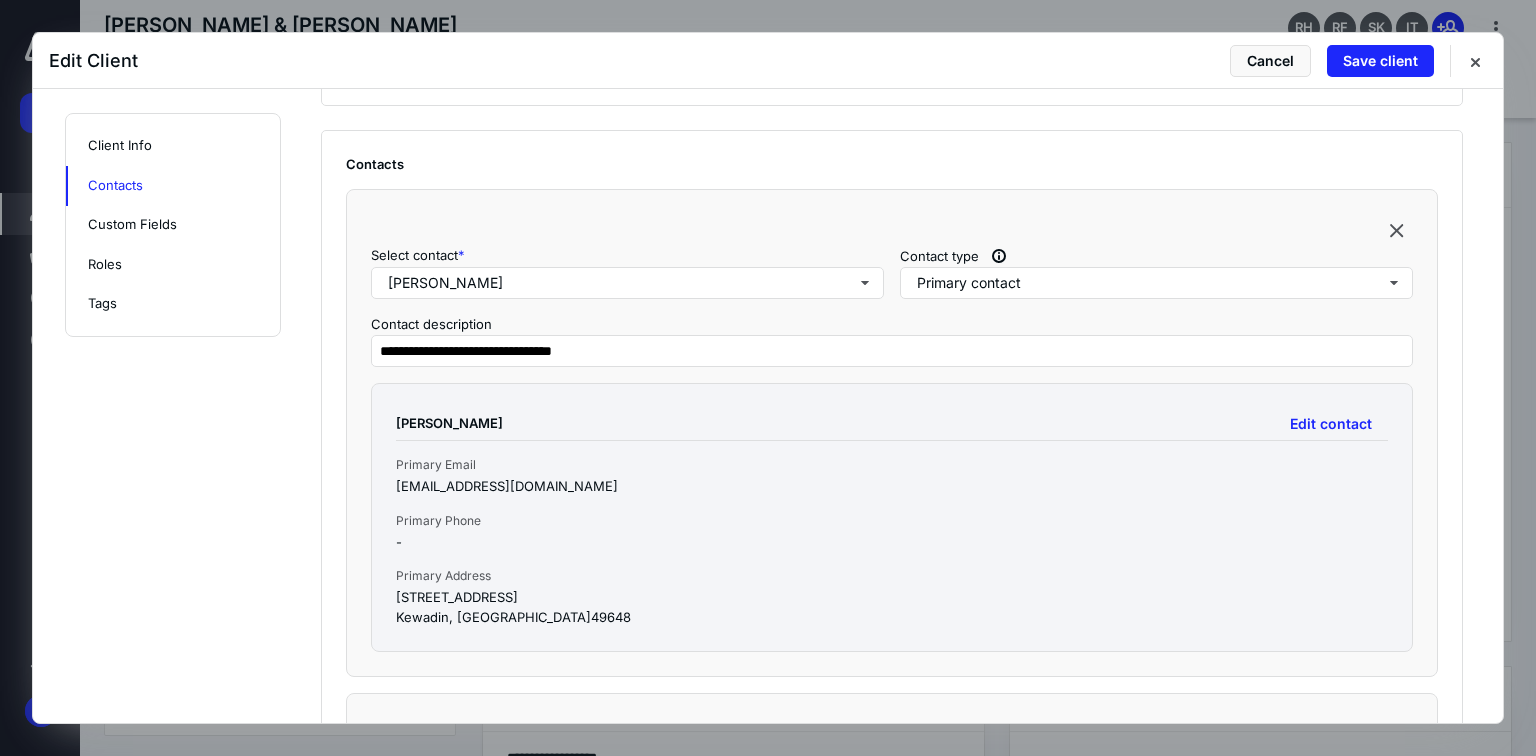 click on "[STREET_ADDRESS]" at bounding box center [892, 598] 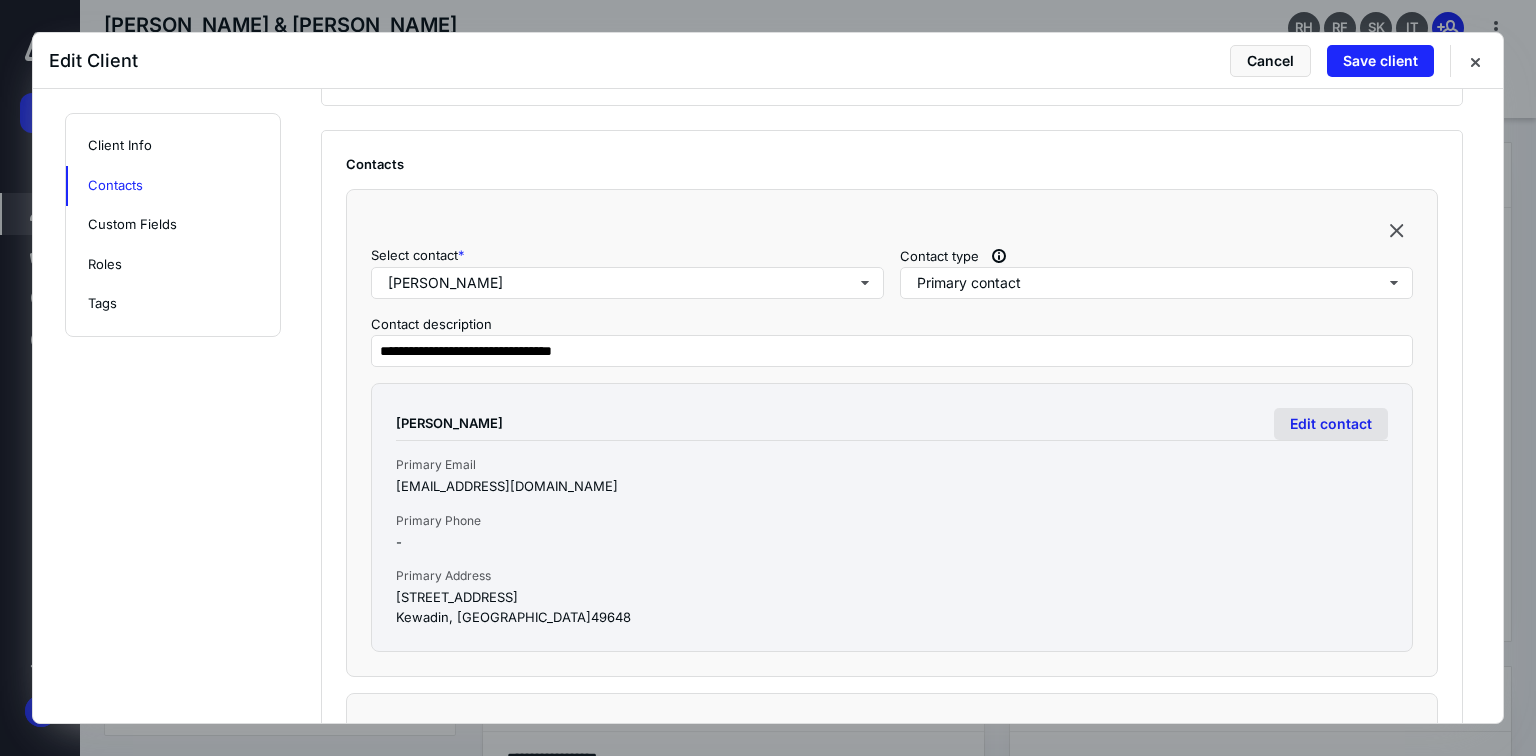 click on "Edit contact" at bounding box center (1331, 424) 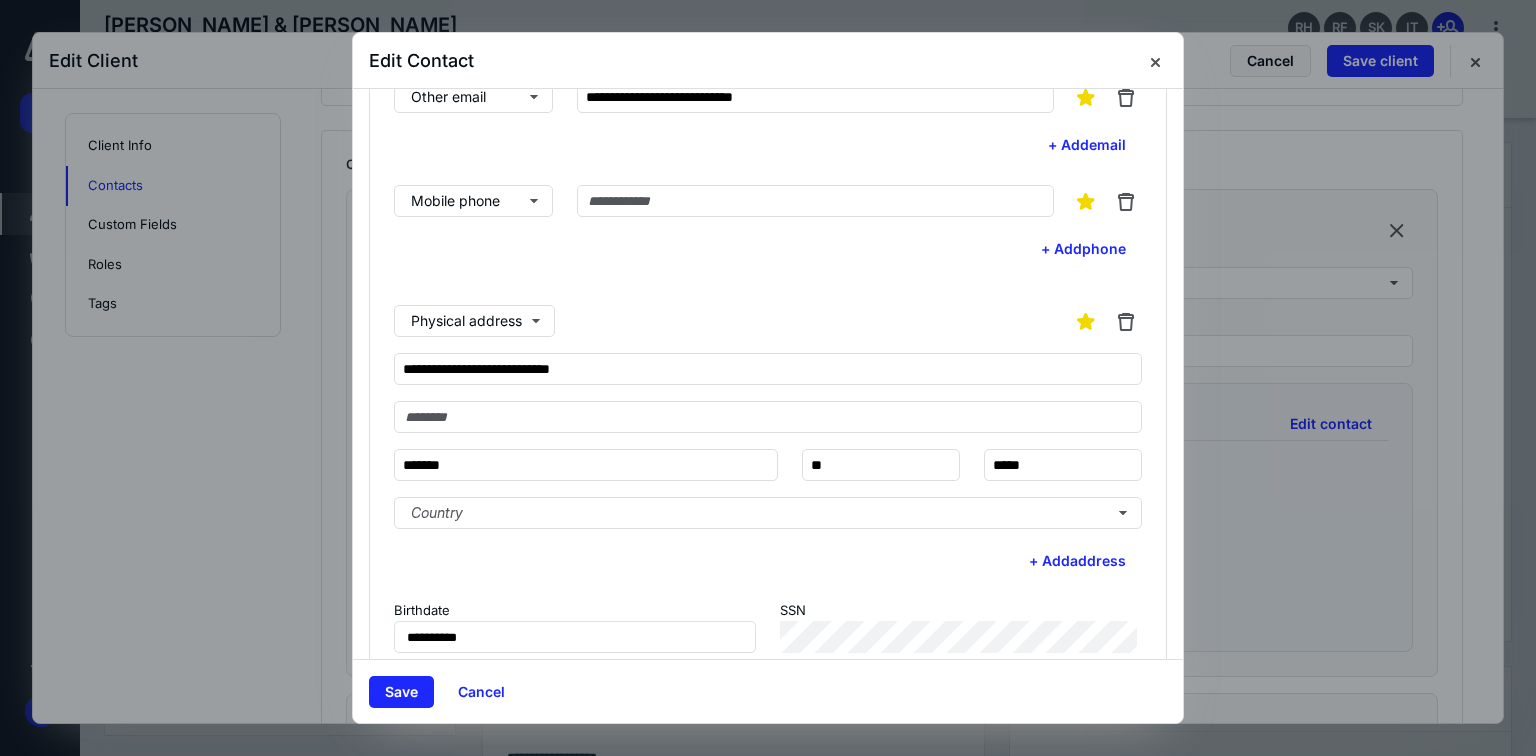 scroll, scrollTop: 240, scrollLeft: 0, axis: vertical 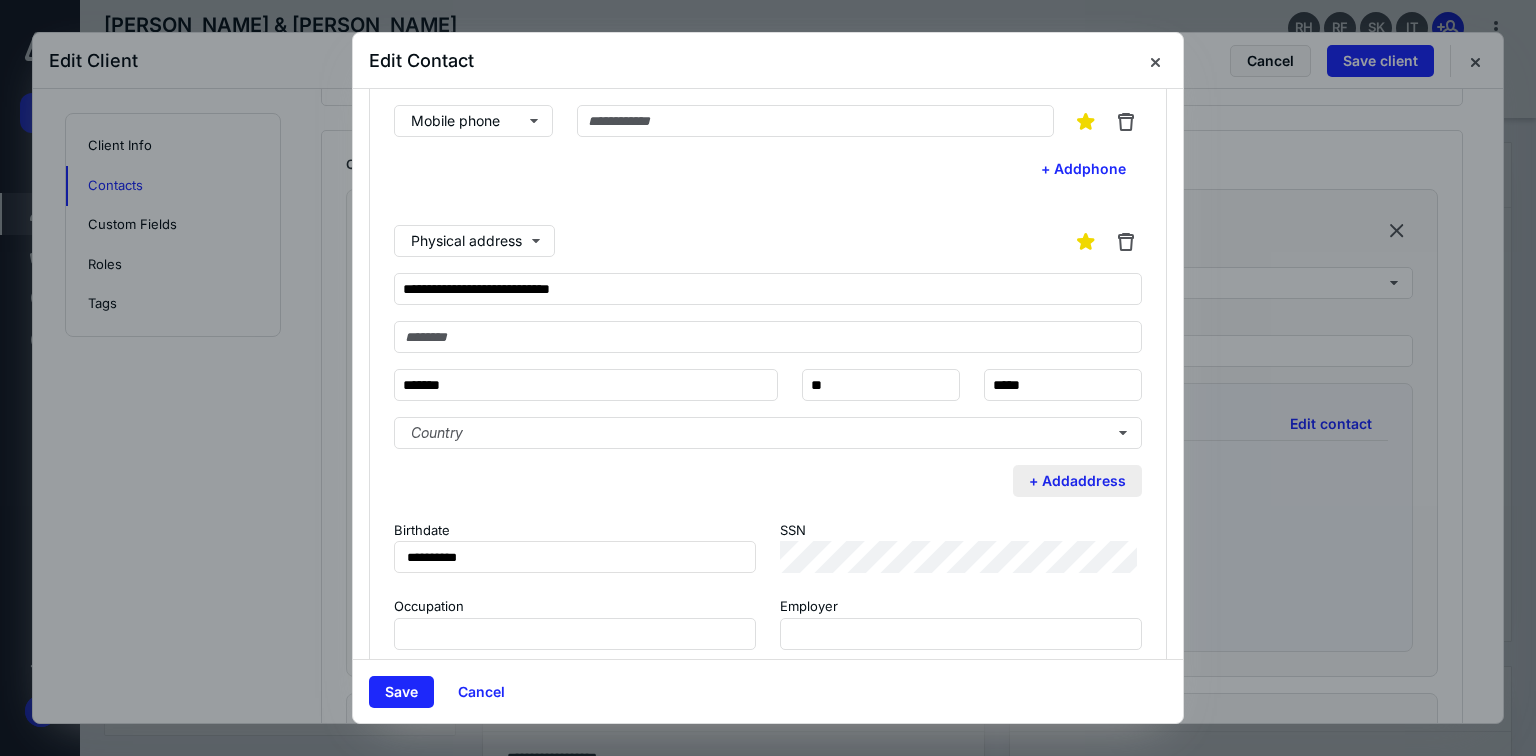 click on "+ Add  address" at bounding box center [1077, 481] 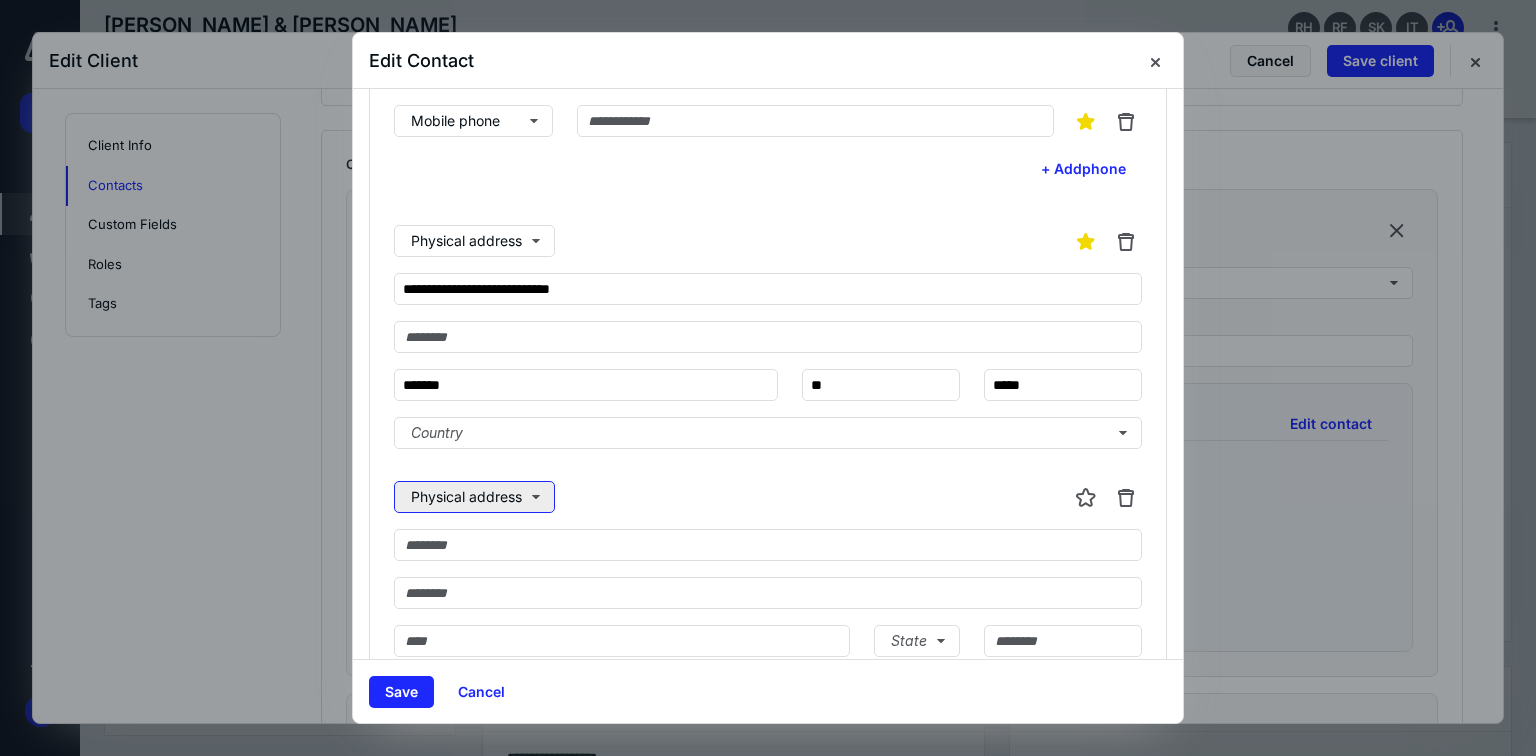 click on "Physical address" at bounding box center (474, 497) 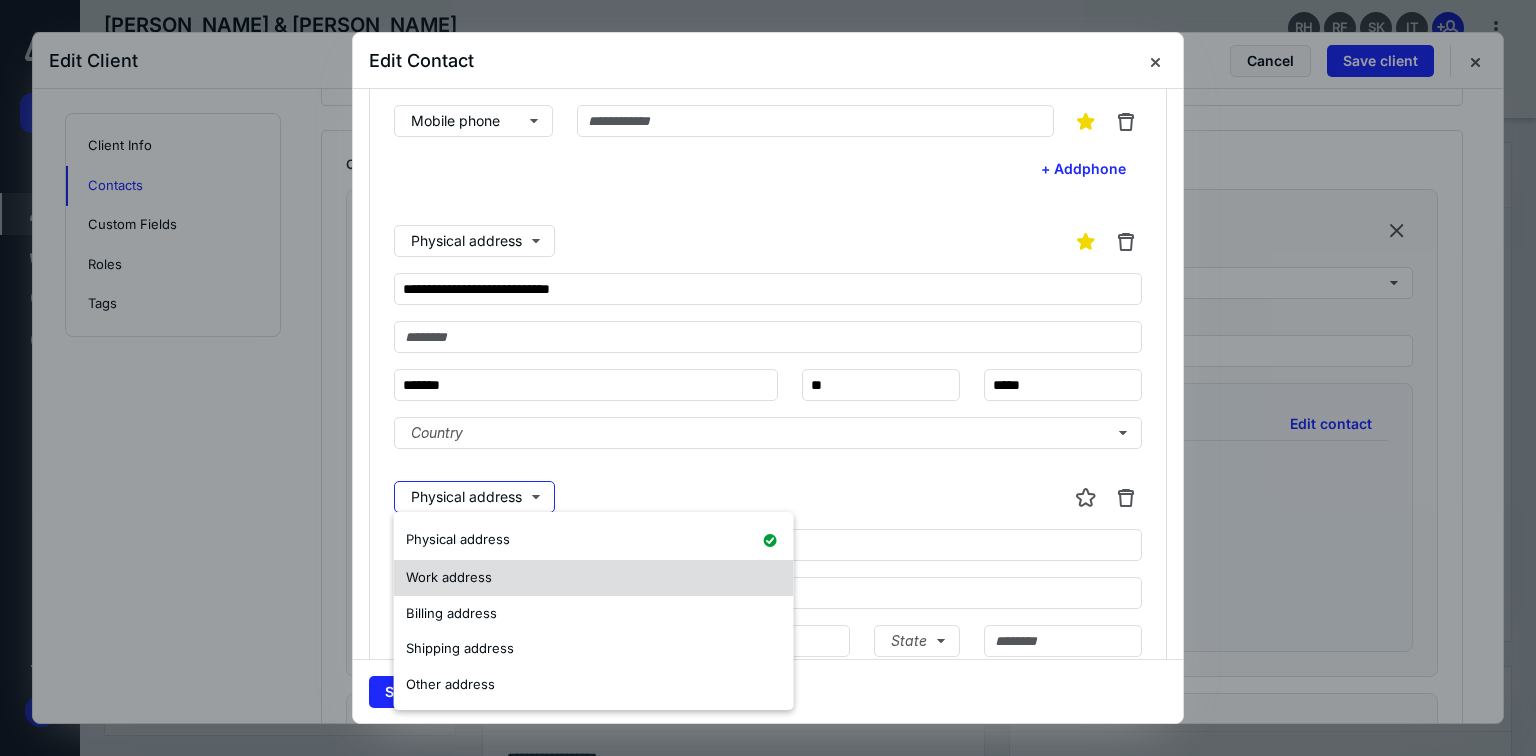 click on "Work address" at bounding box center (594, 578) 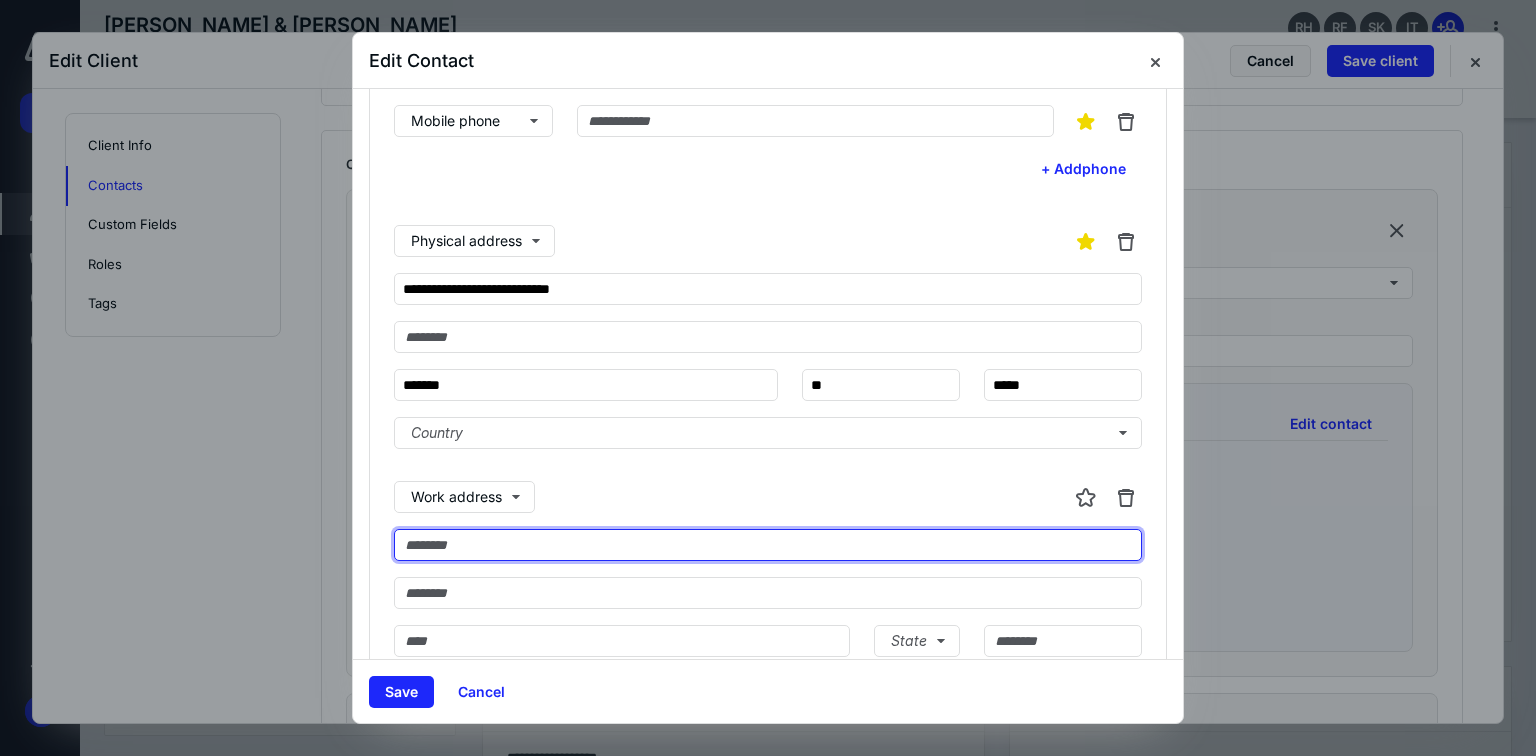 click at bounding box center [768, 545] 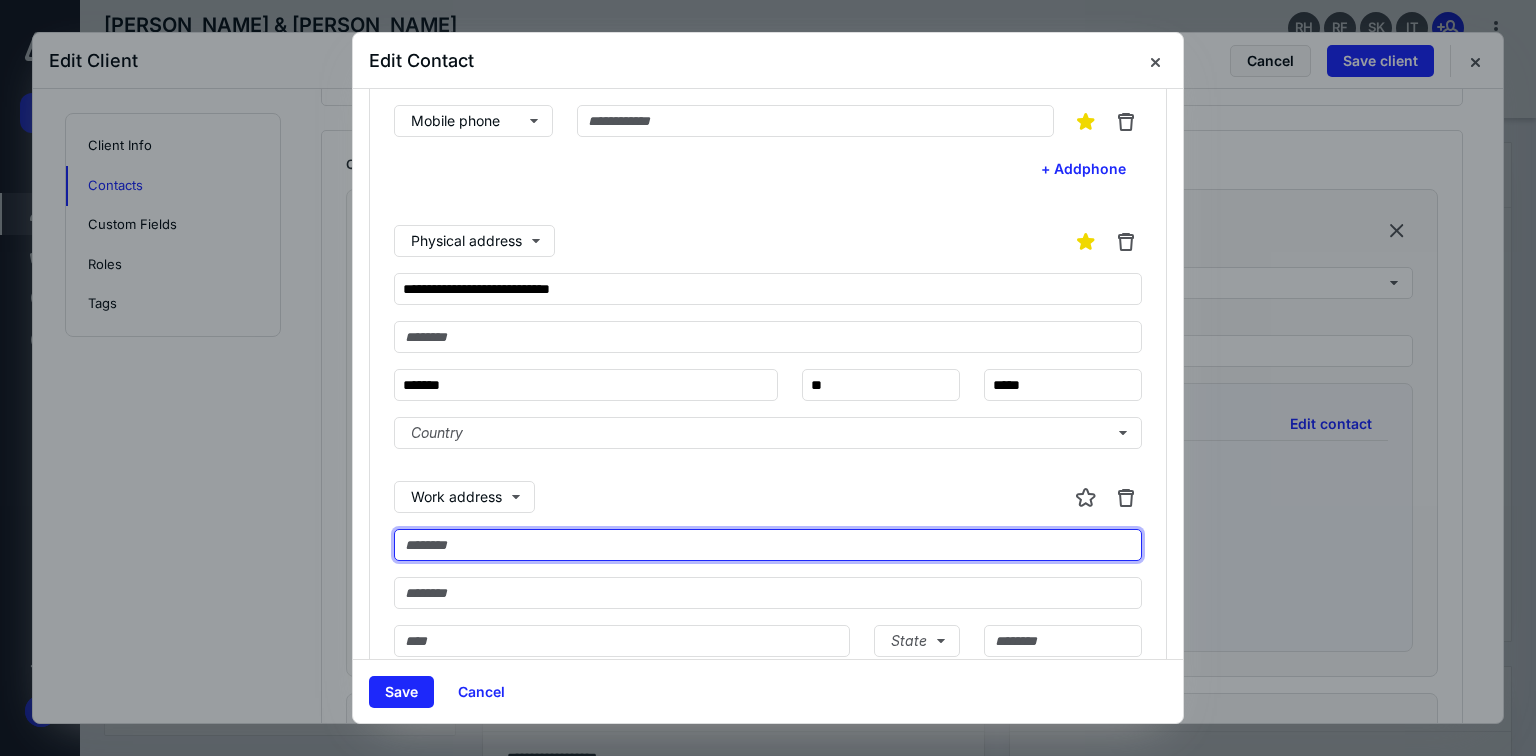 paste on "**********" 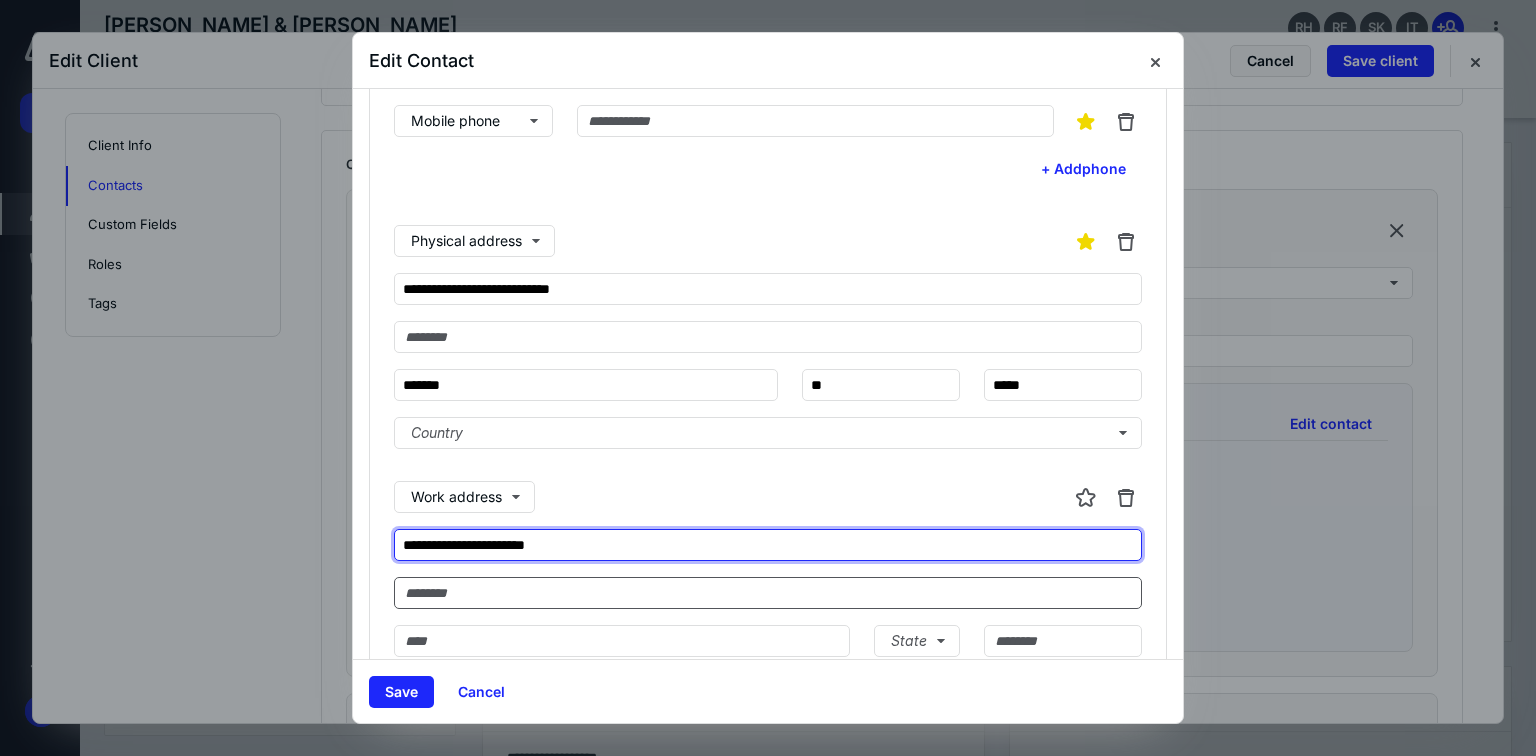 type on "**********" 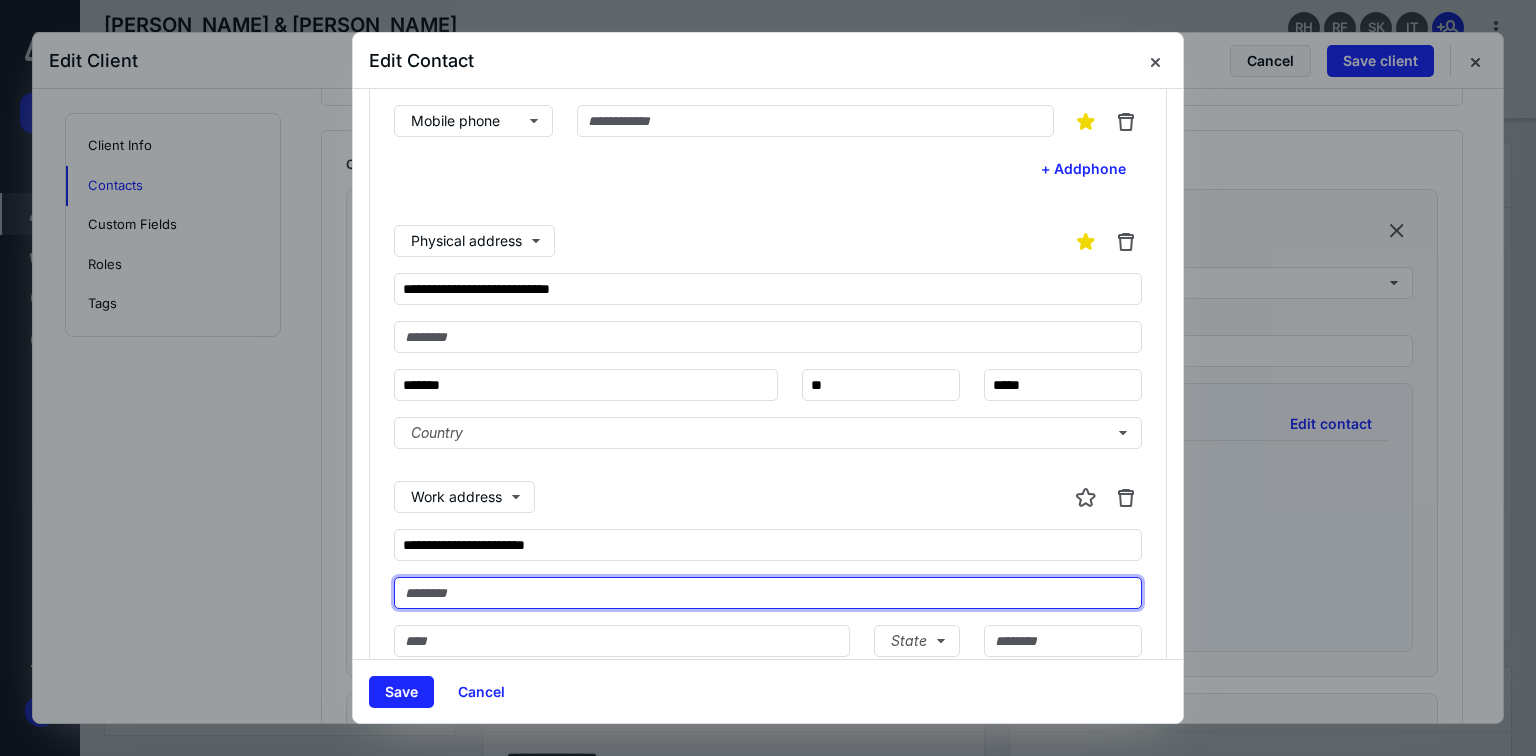 click at bounding box center [768, 593] 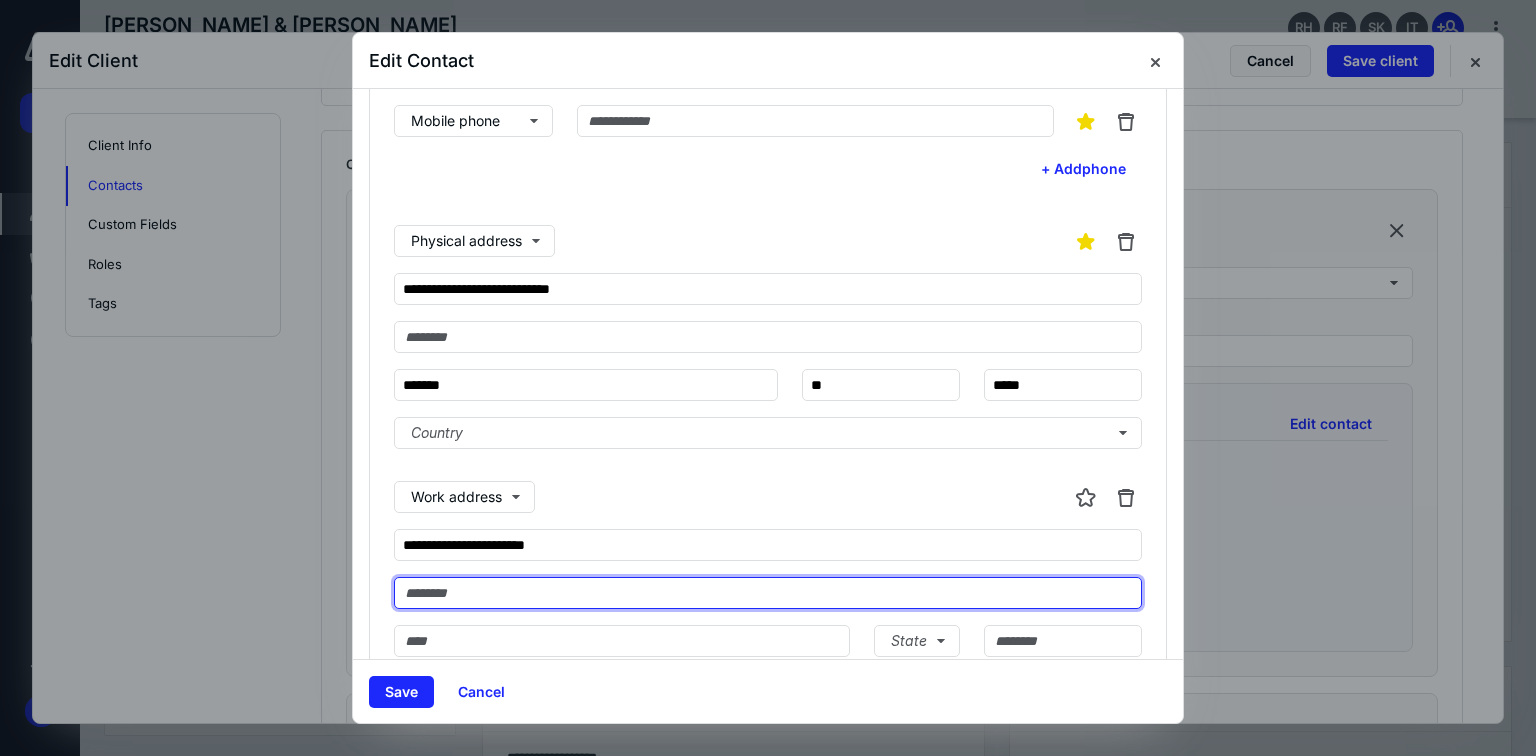 click at bounding box center (768, 593) 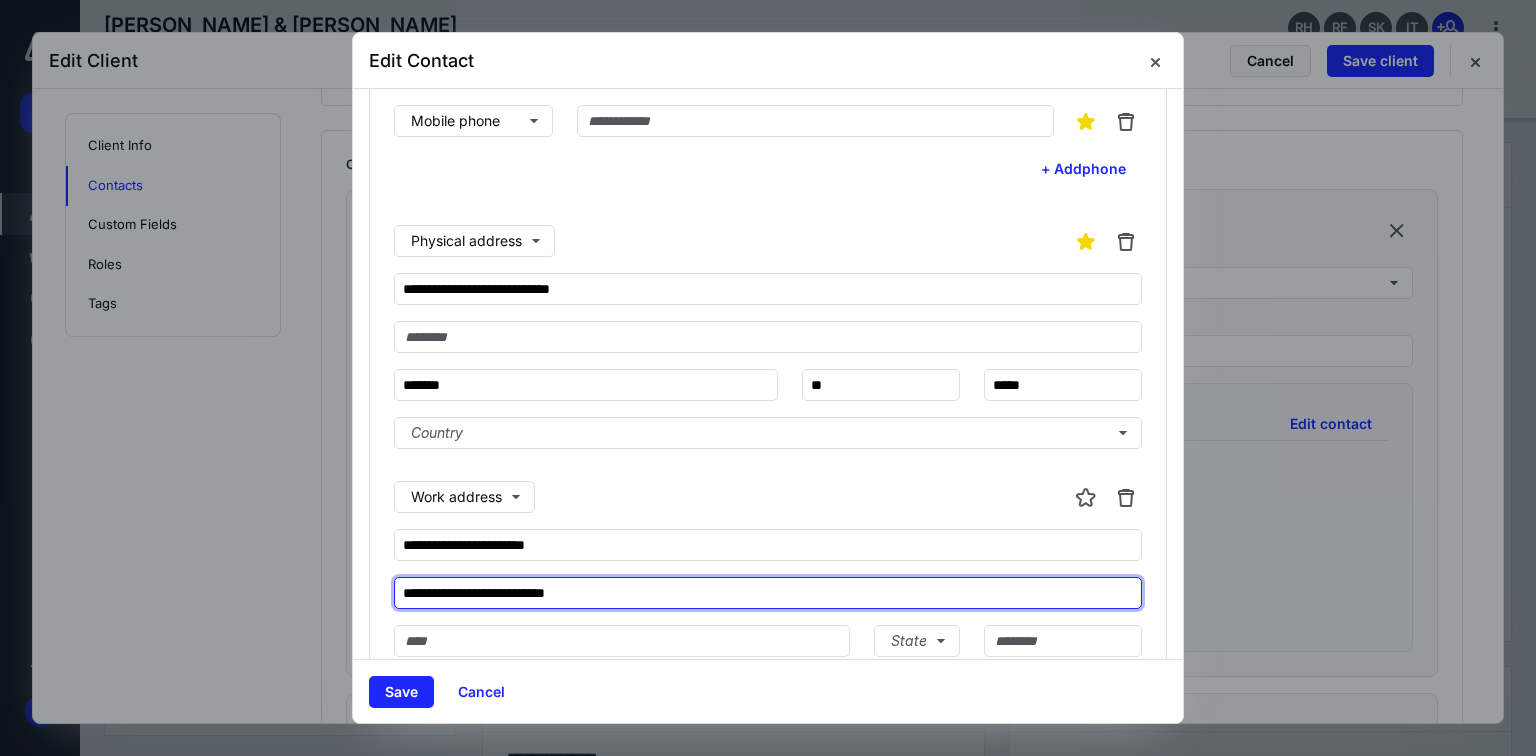 scroll, scrollTop: 527, scrollLeft: 0, axis: vertical 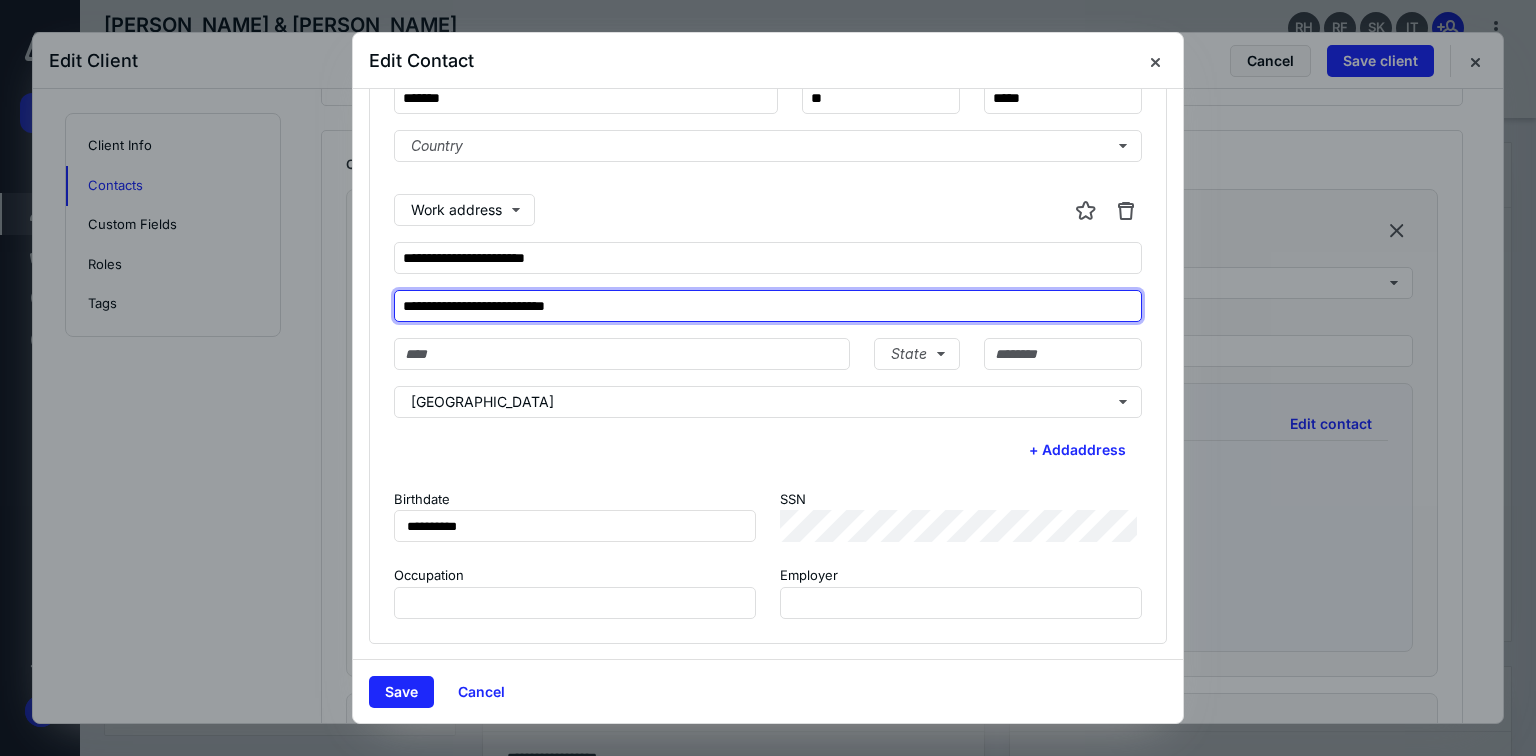 type on "**********" 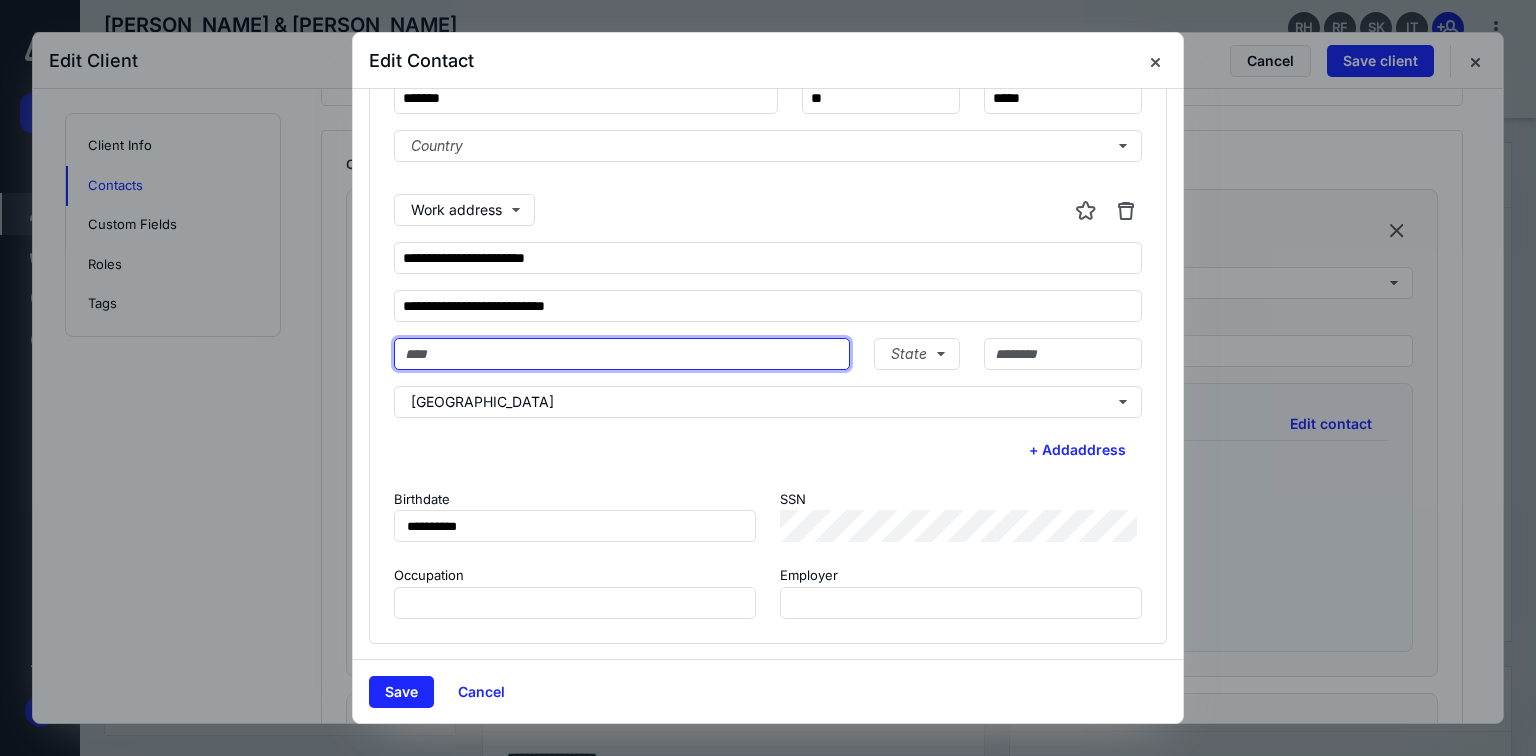 click at bounding box center [622, 354] 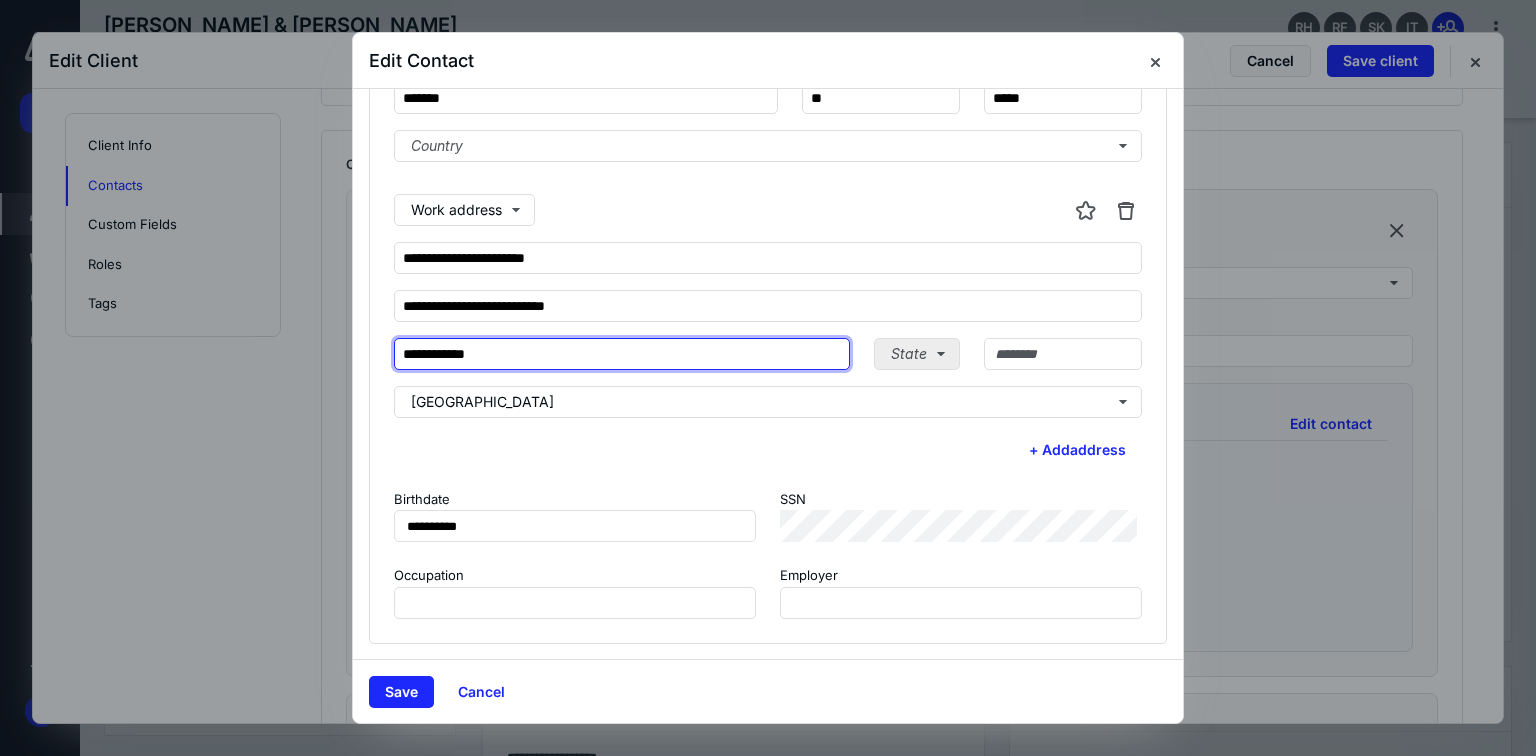 type on "**********" 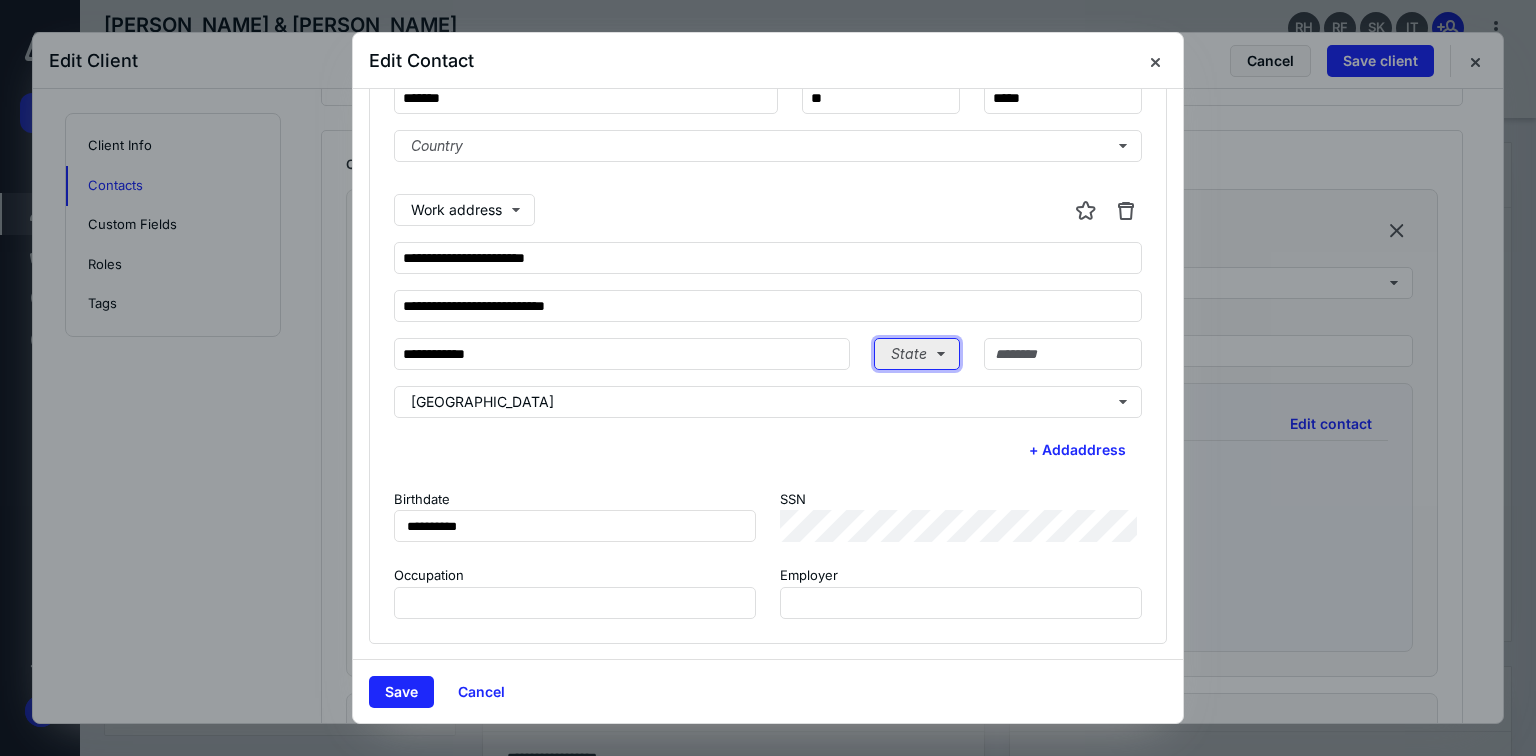 drag, startPoint x: 836, startPoint y: 352, endPoint x: 846, endPoint y: 358, distance: 11.661903 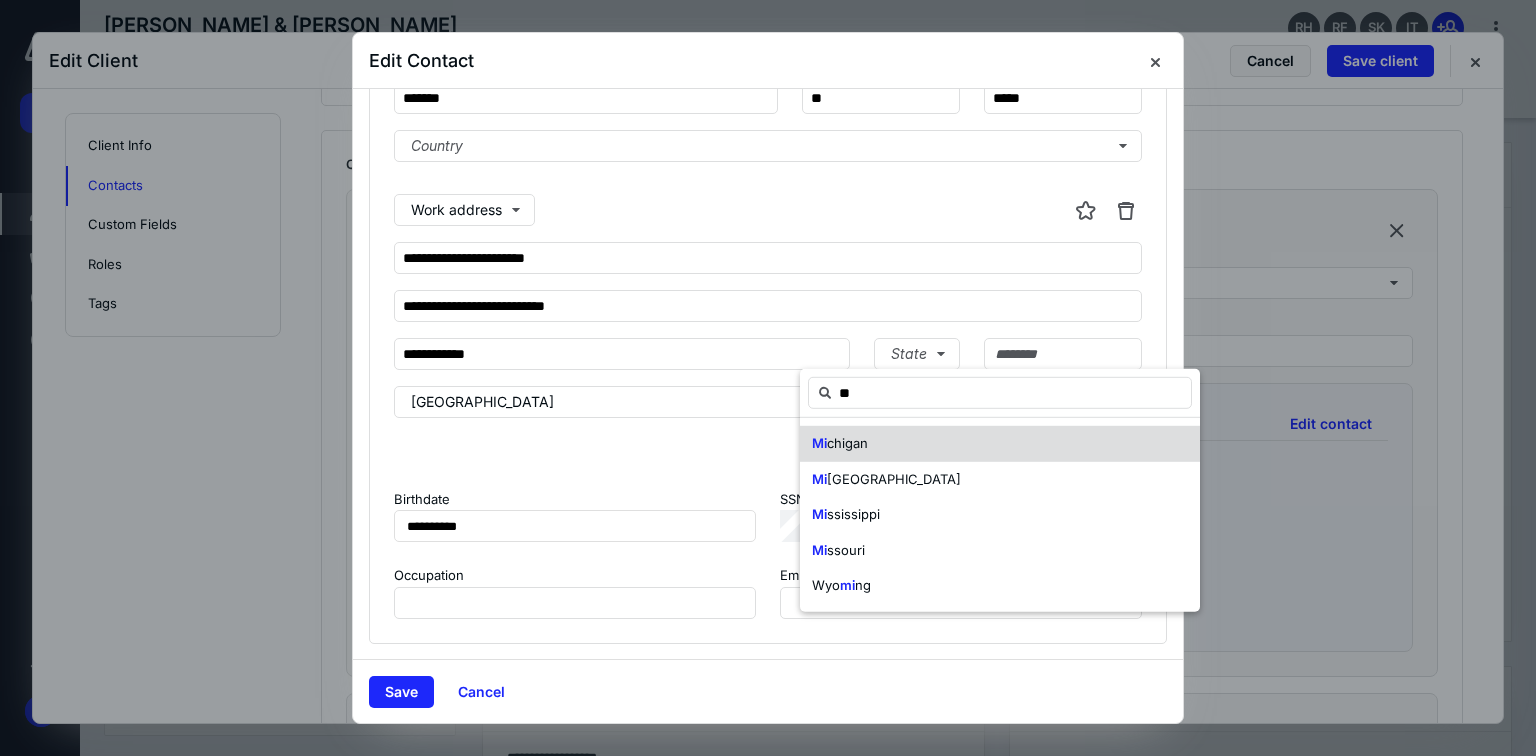 click on "Mi chigan" at bounding box center [1000, 444] 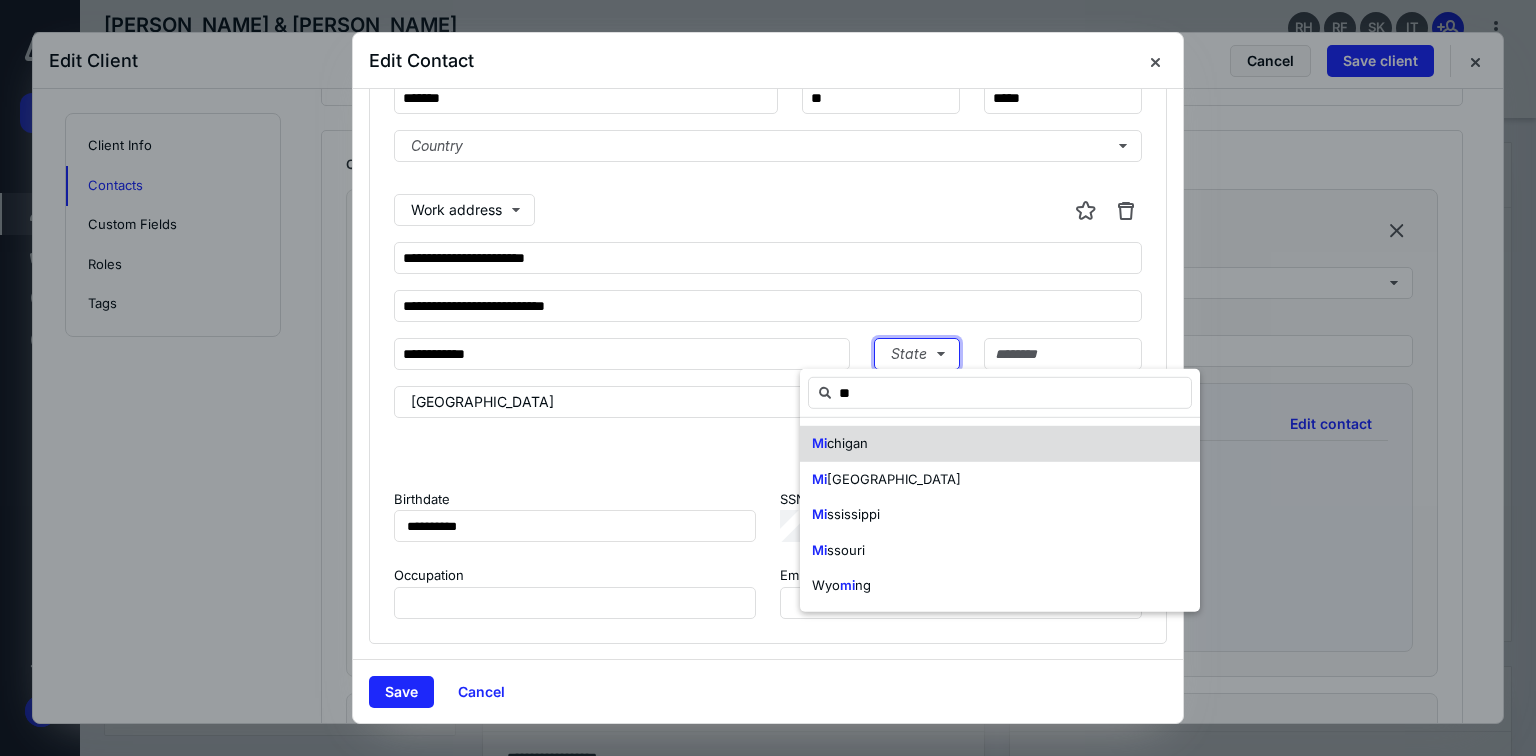type 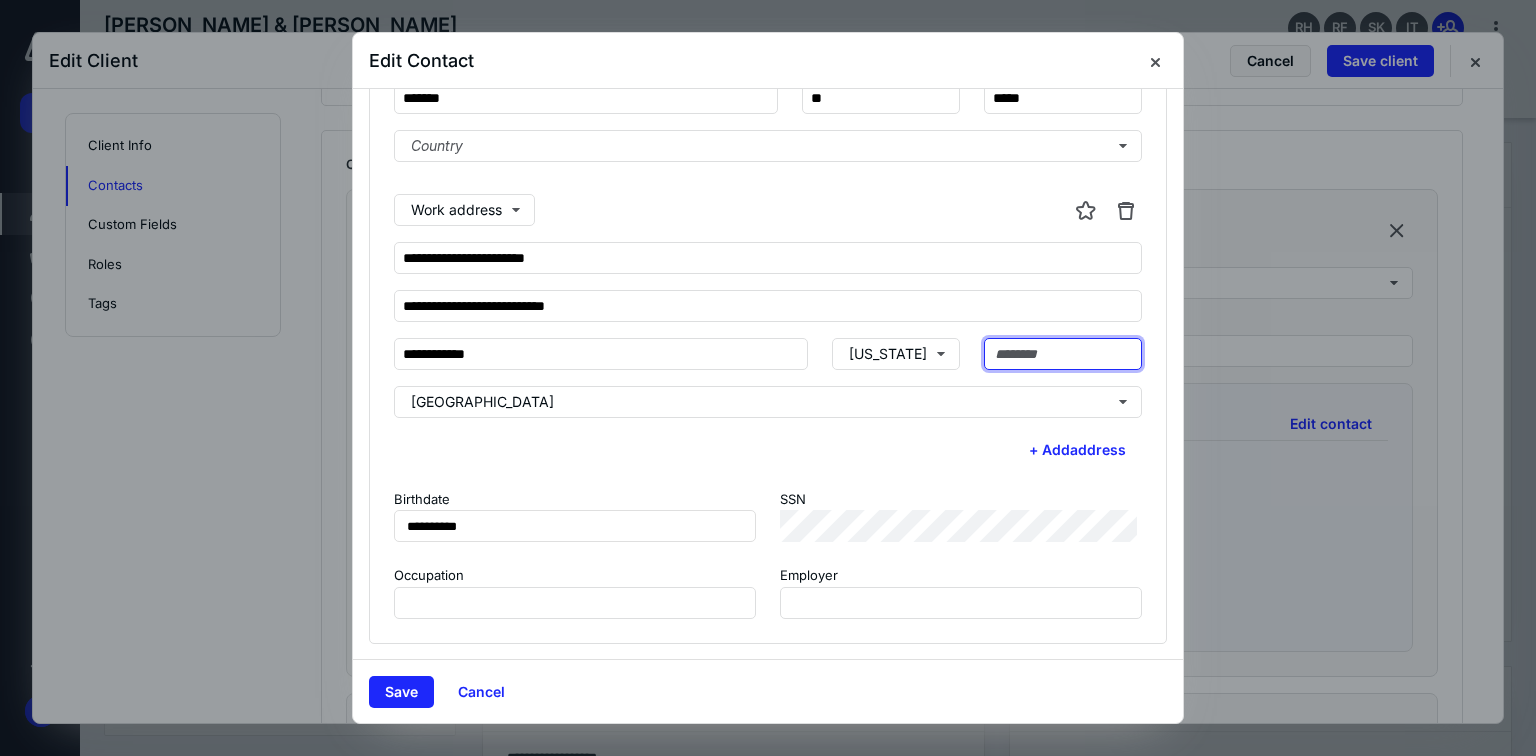 click at bounding box center (1063, 354) 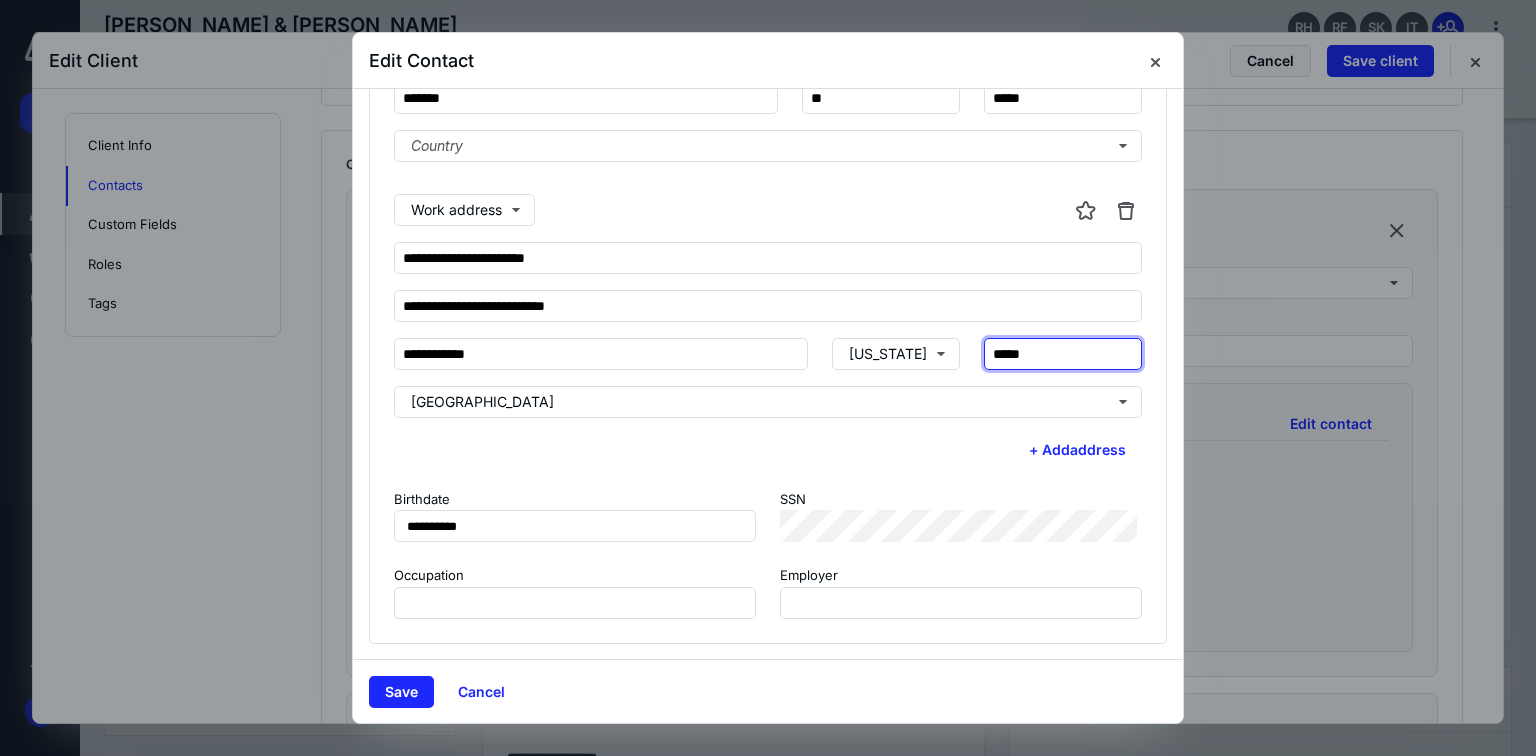 type on "*****" 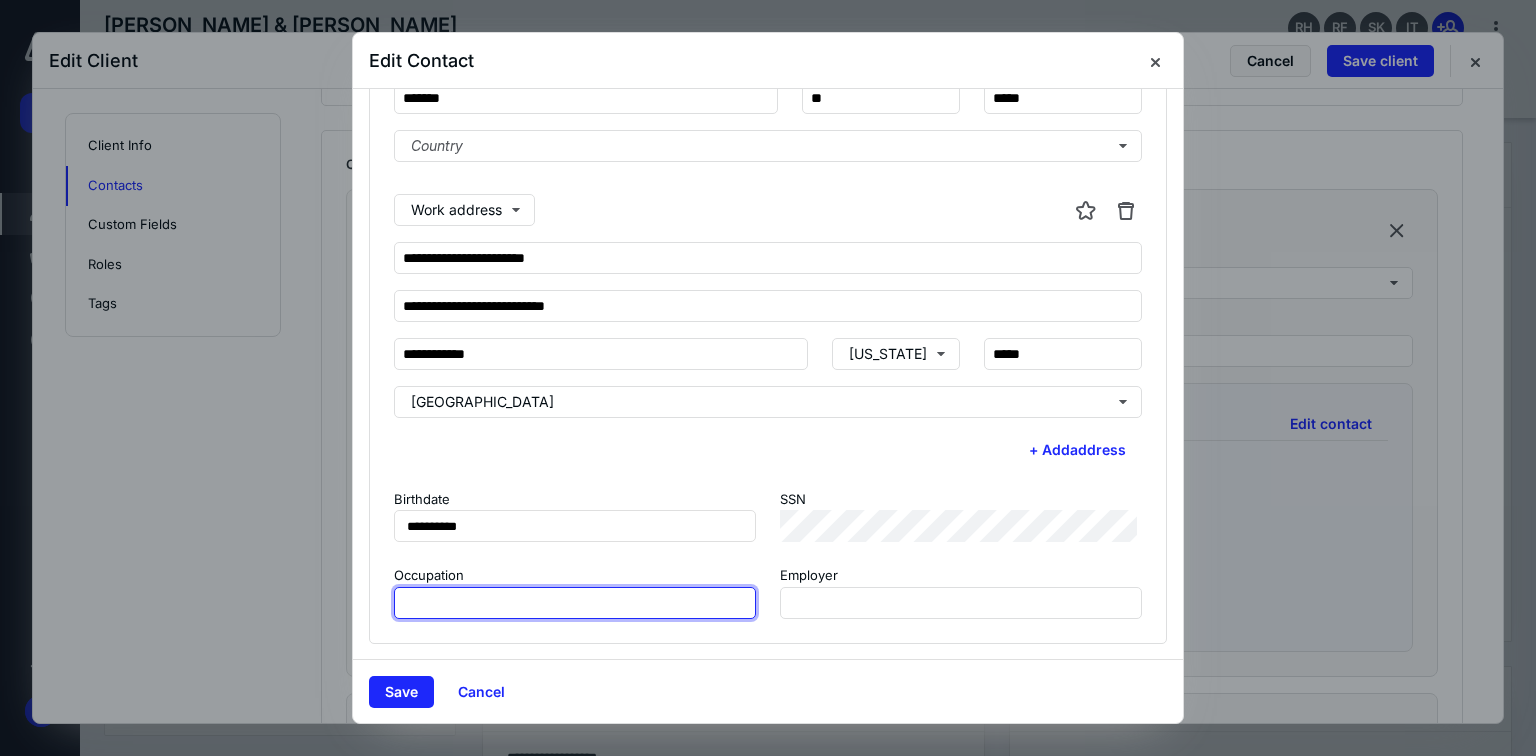 click at bounding box center [575, 603] 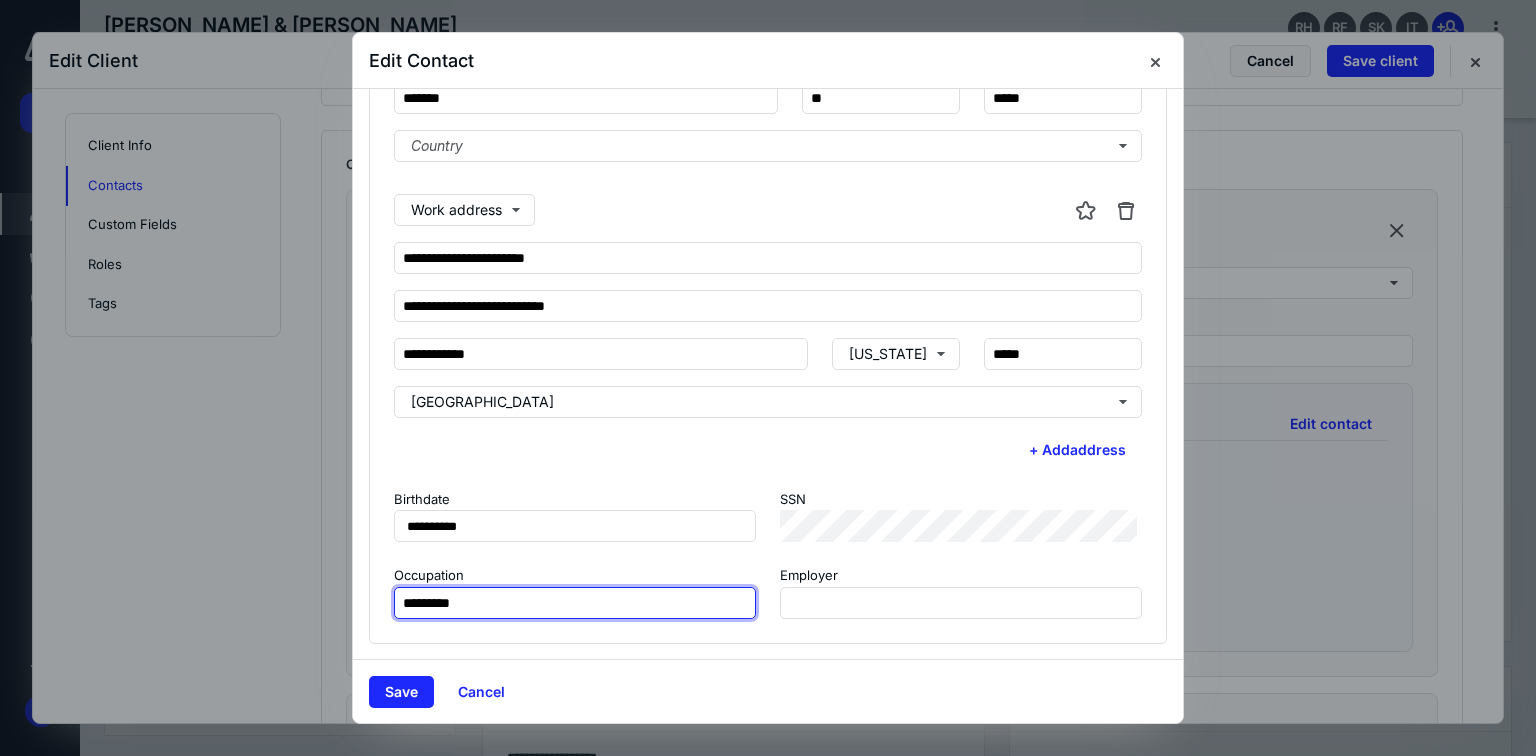 type on "*********" 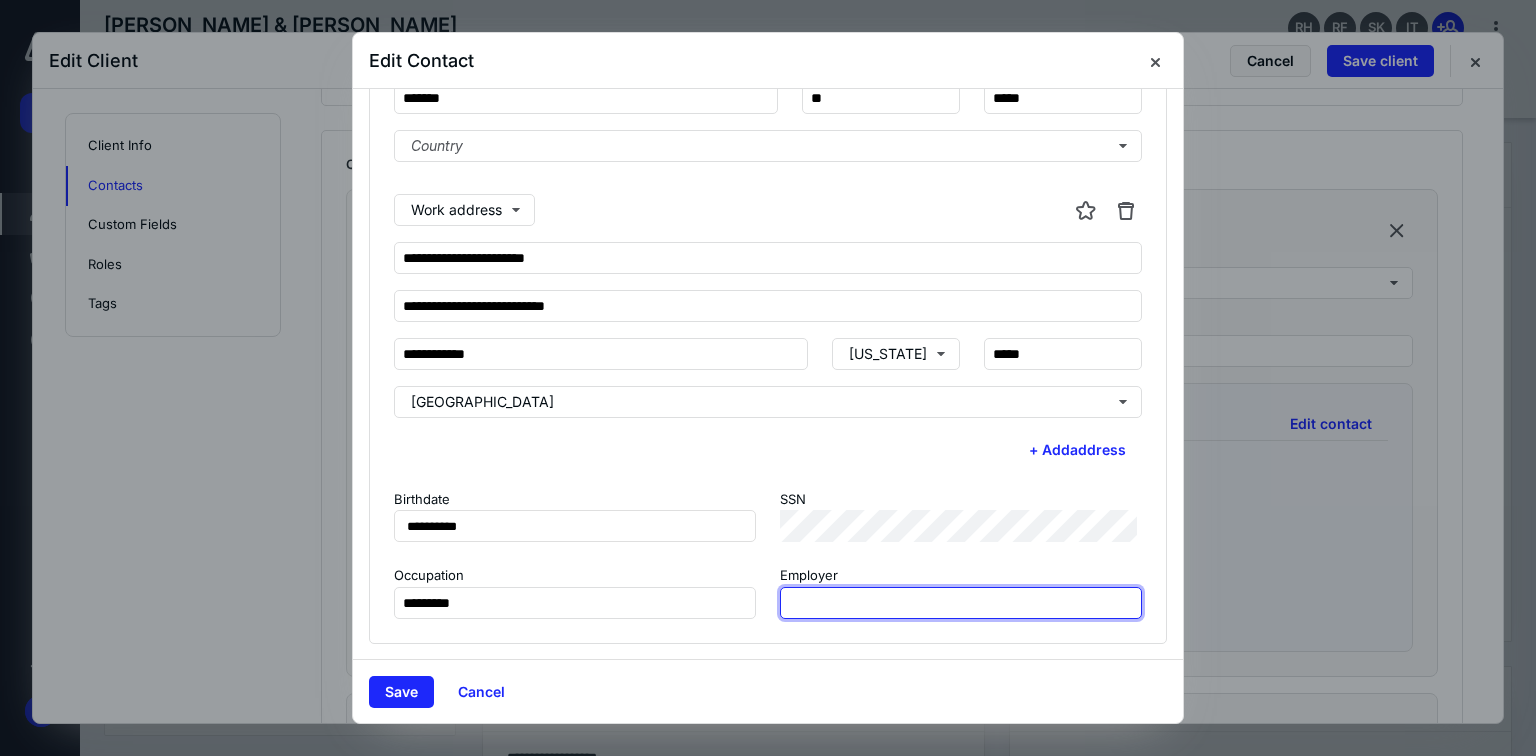 click at bounding box center [961, 603] 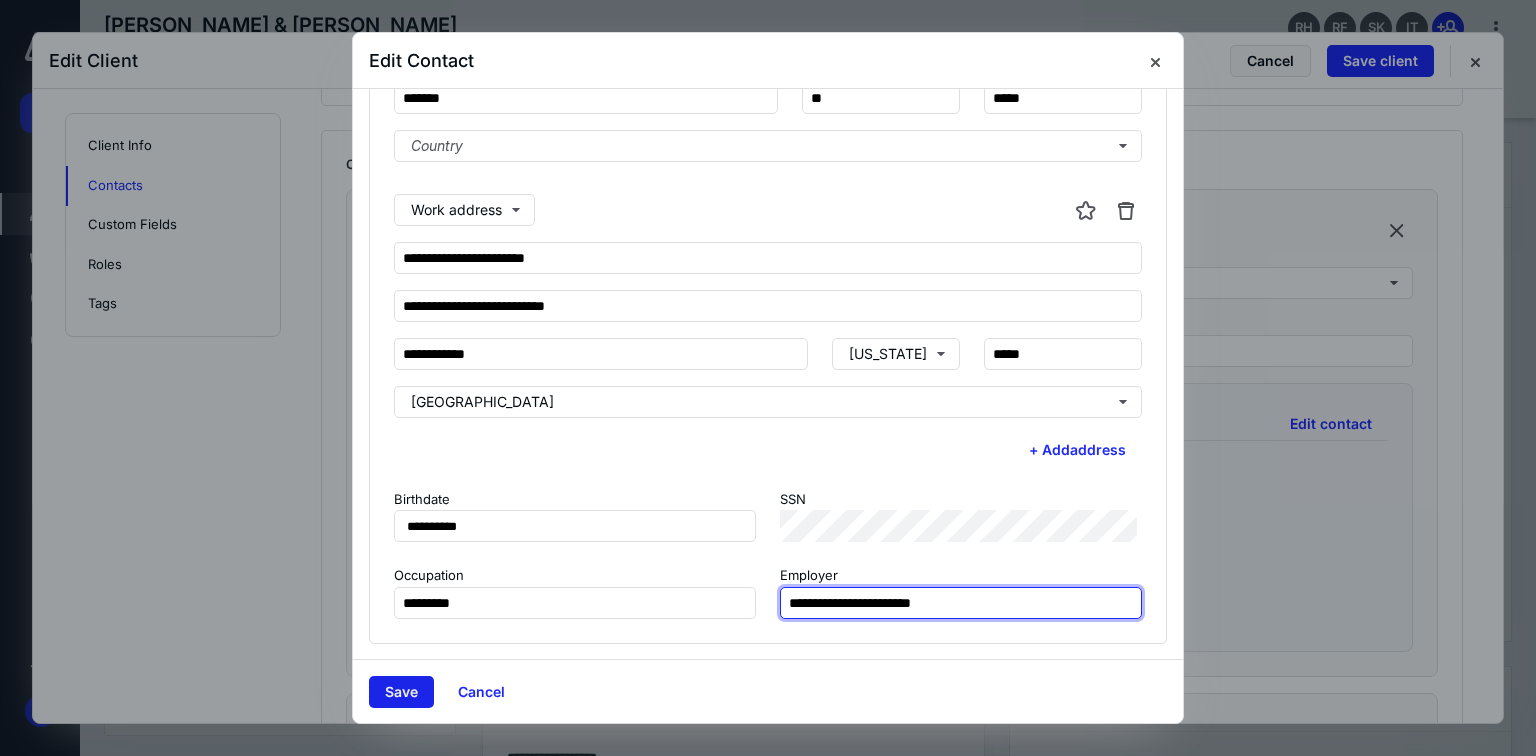type on "**********" 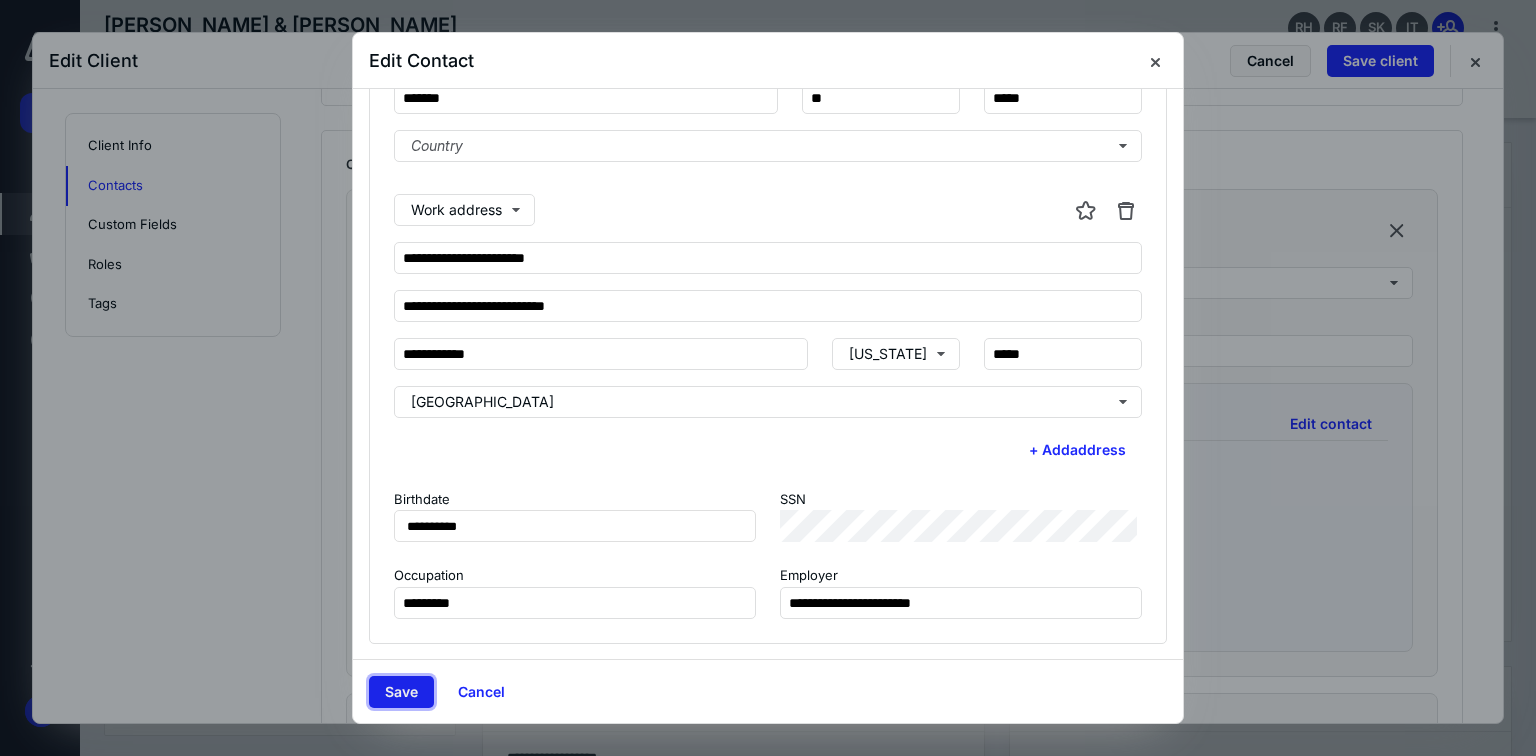 click on "Save" at bounding box center [401, 692] 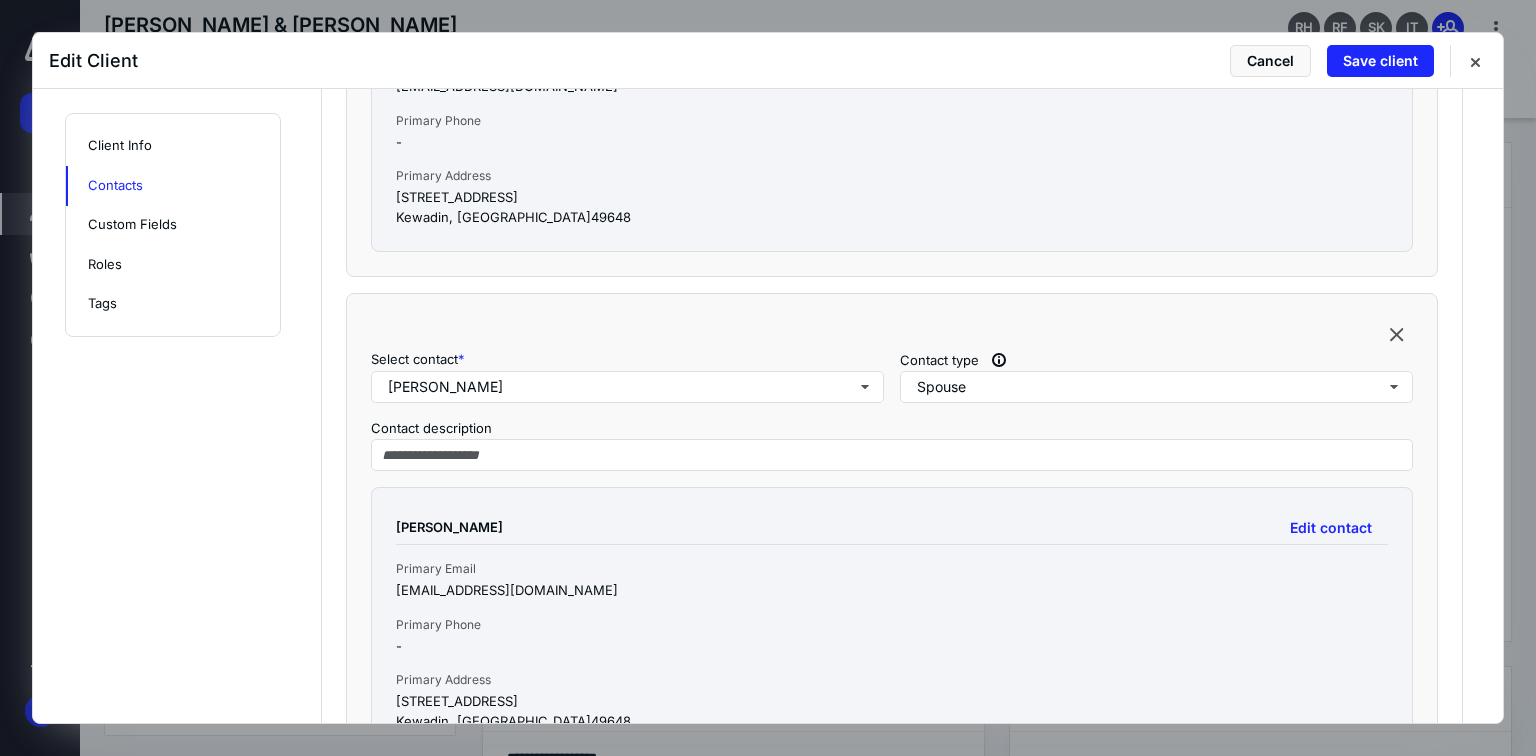 scroll, scrollTop: 1120, scrollLeft: 0, axis: vertical 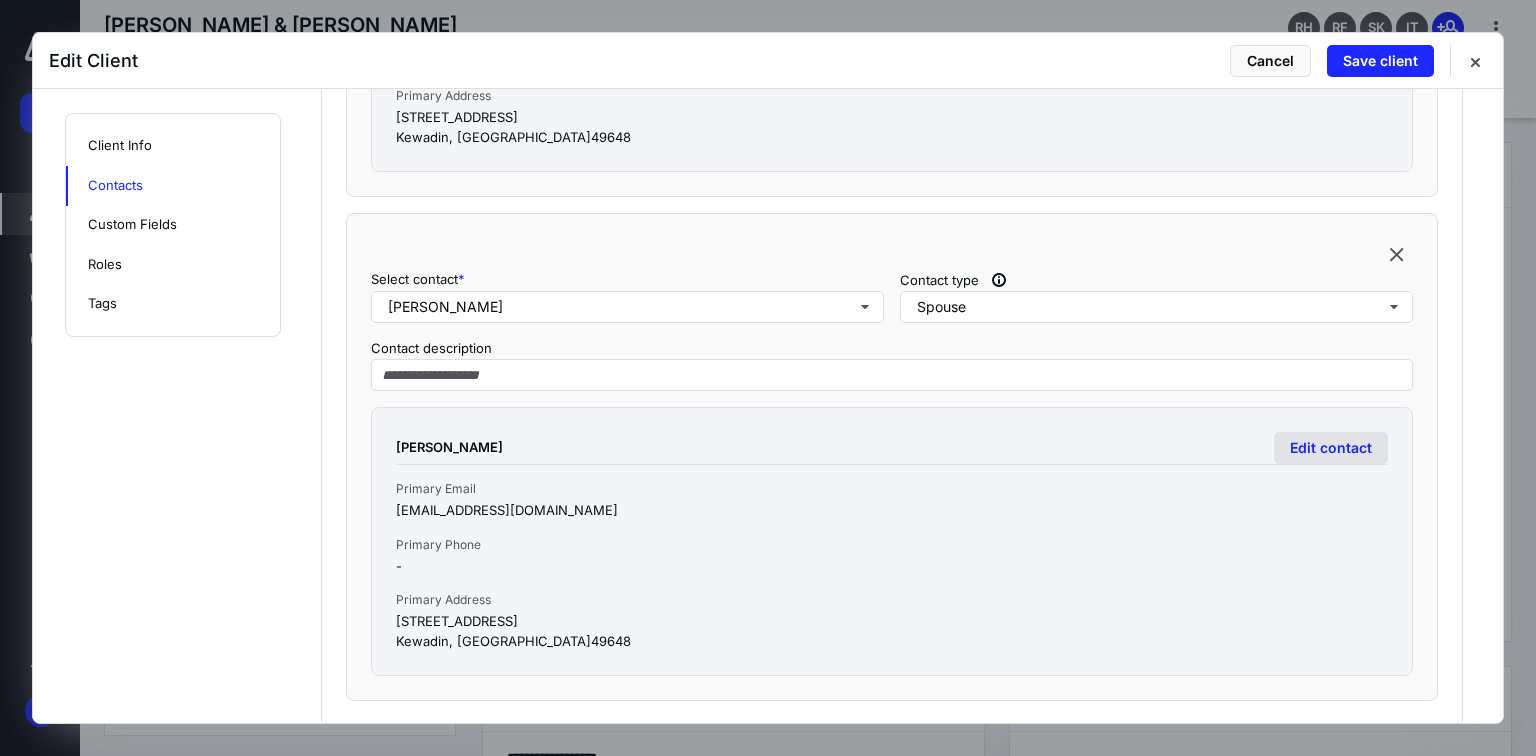 click on "Edit contact" at bounding box center (1331, 448) 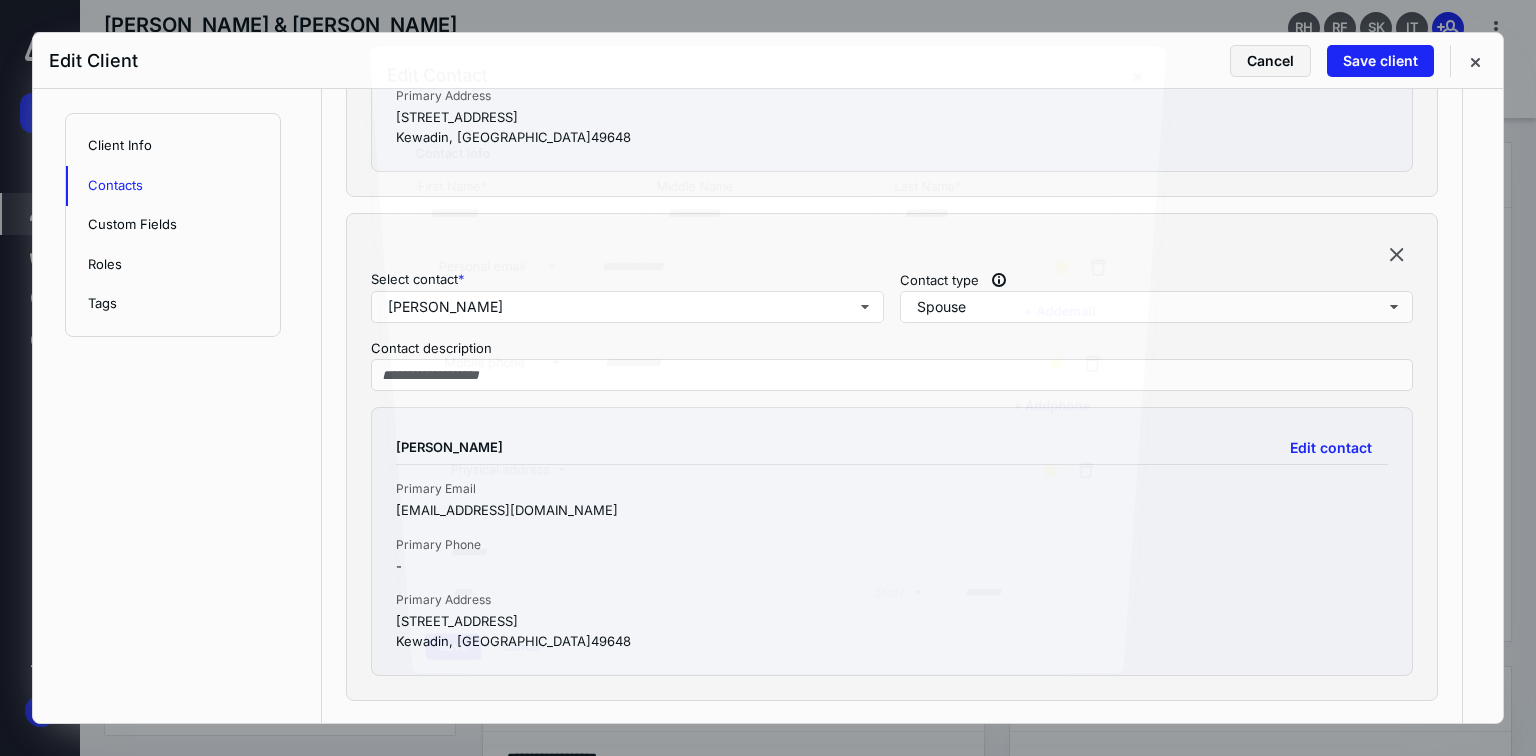 type on "*******" 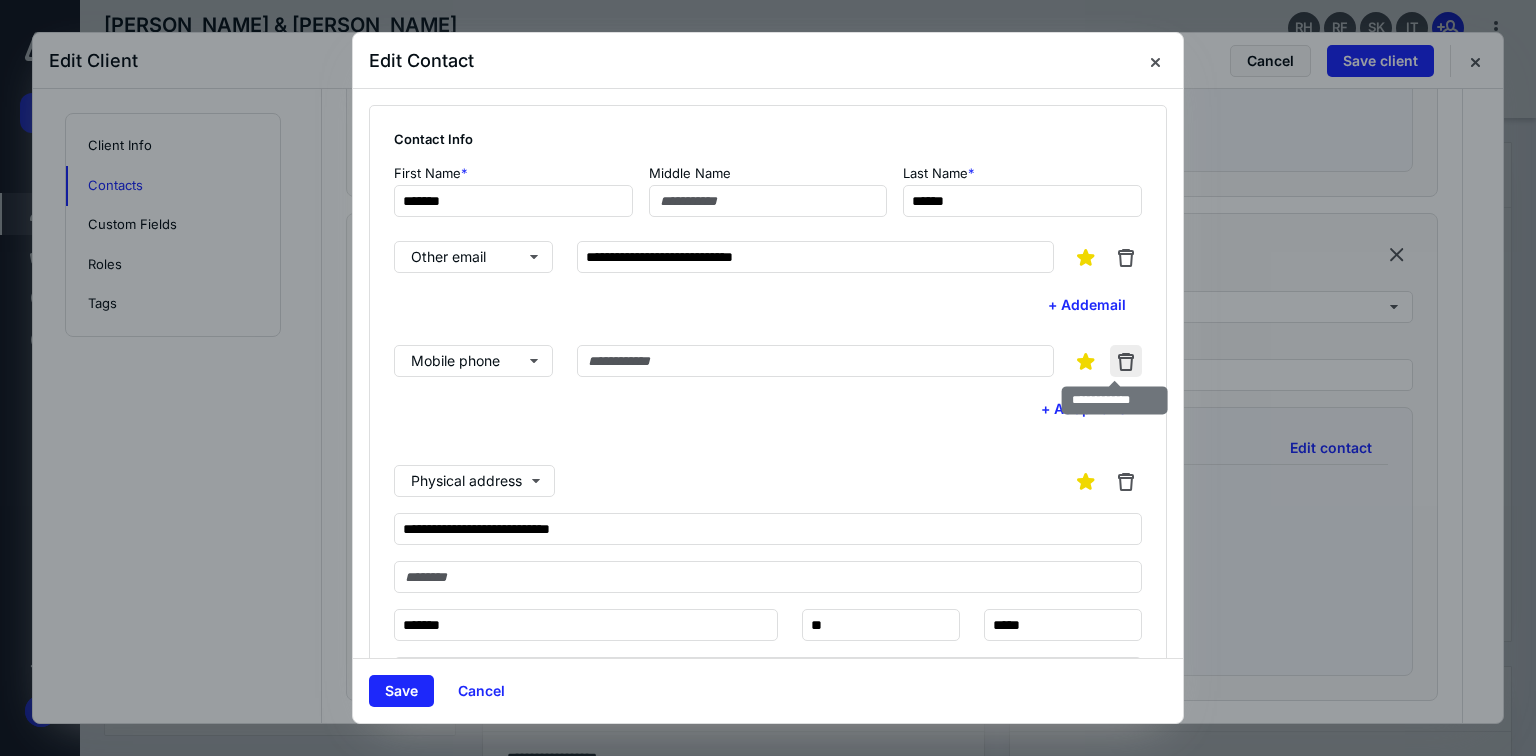 click at bounding box center (1126, 361) 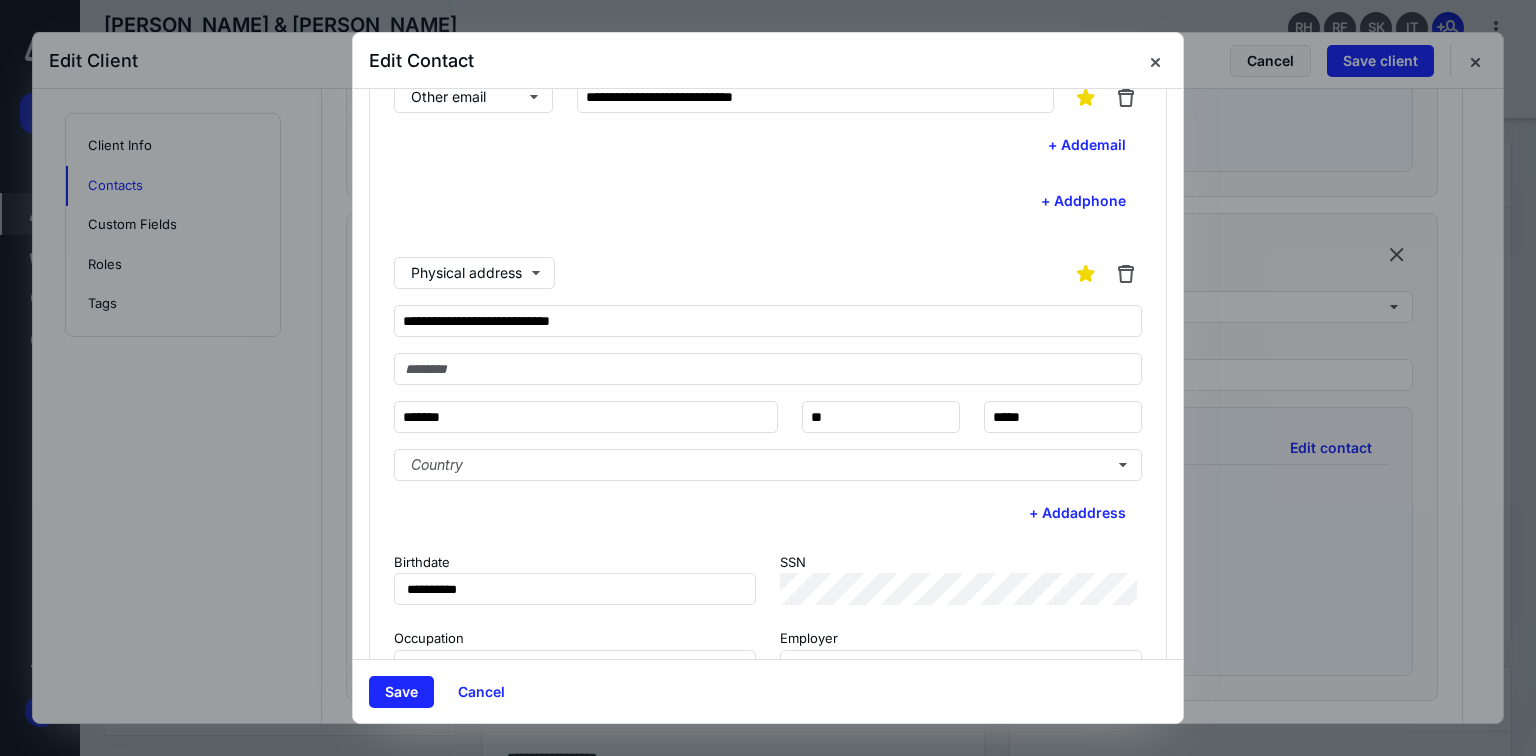 scroll, scrollTop: 223, scrollLeft: 0, axis: vertical 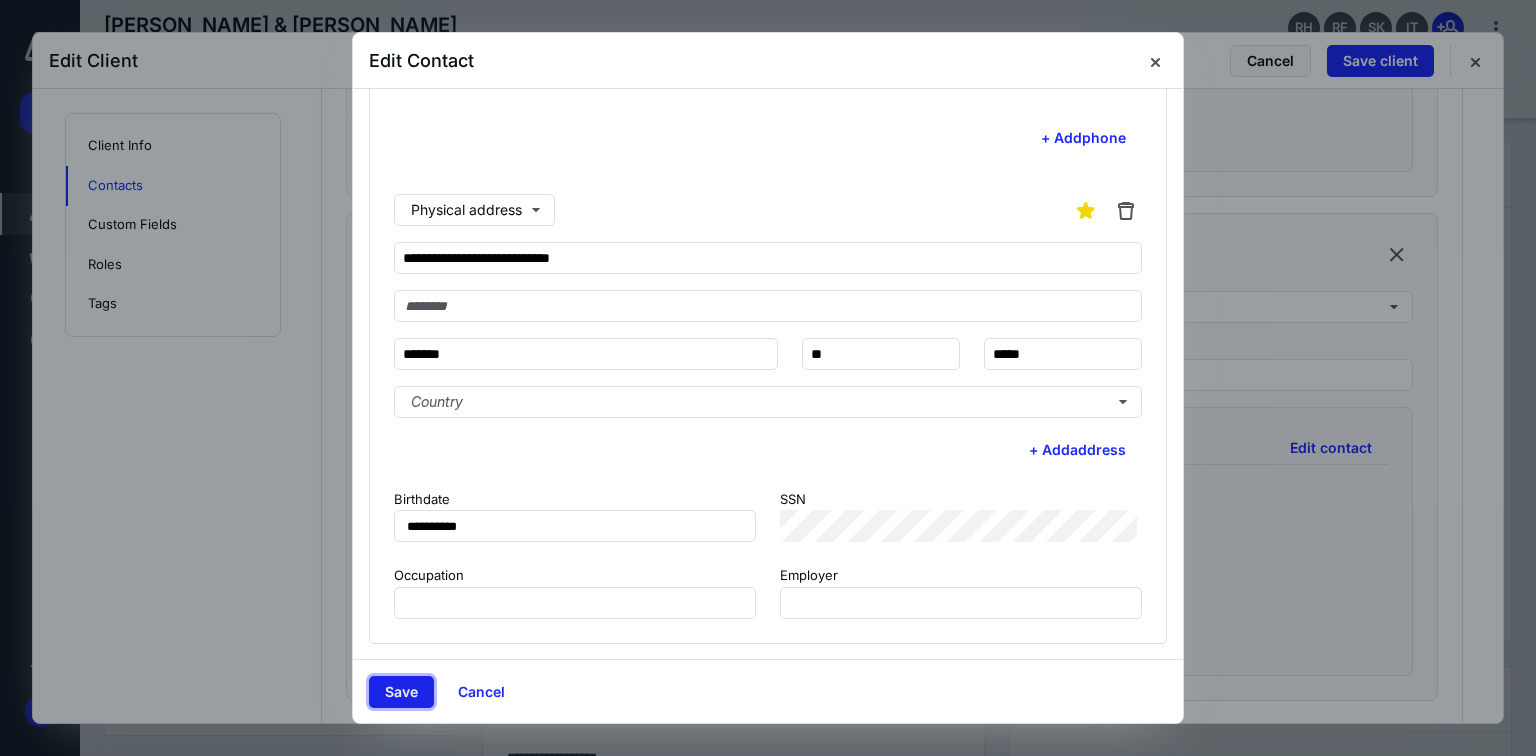click on "Save" at bounding box center (401, 692) 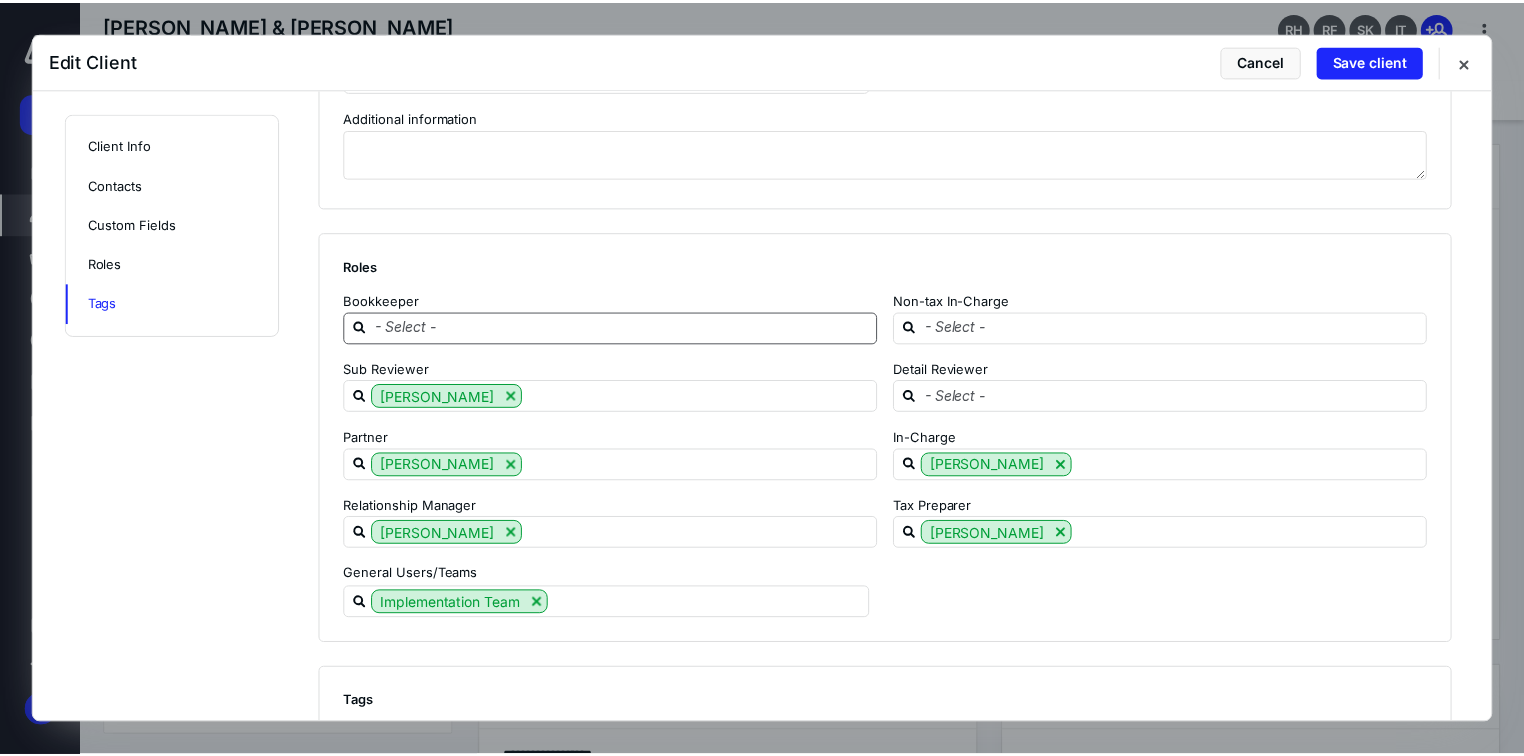 scroll, scrollTop: 2391, scrollLeft: 0, axis: vertical 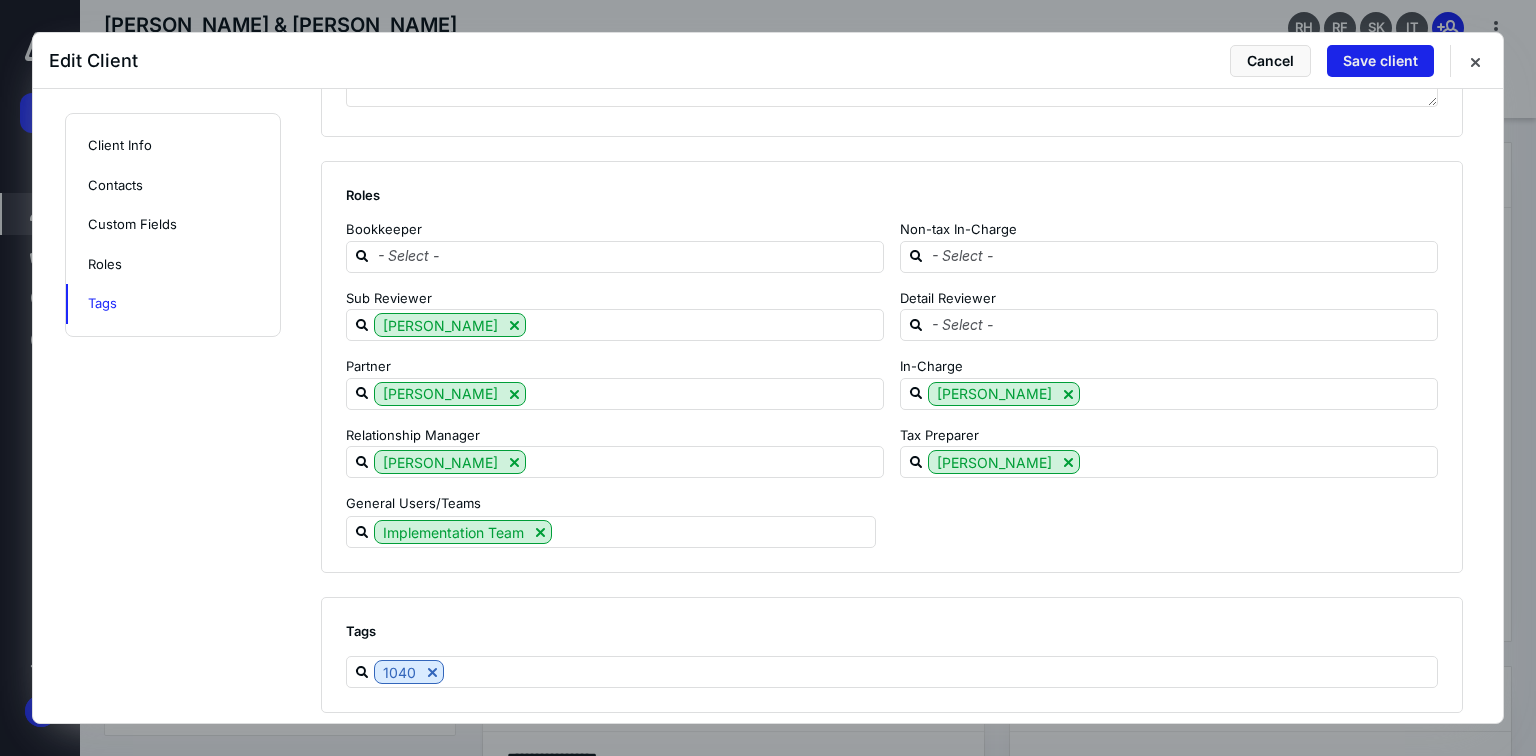 click on "Save client" at bounding box center (1380, 61) 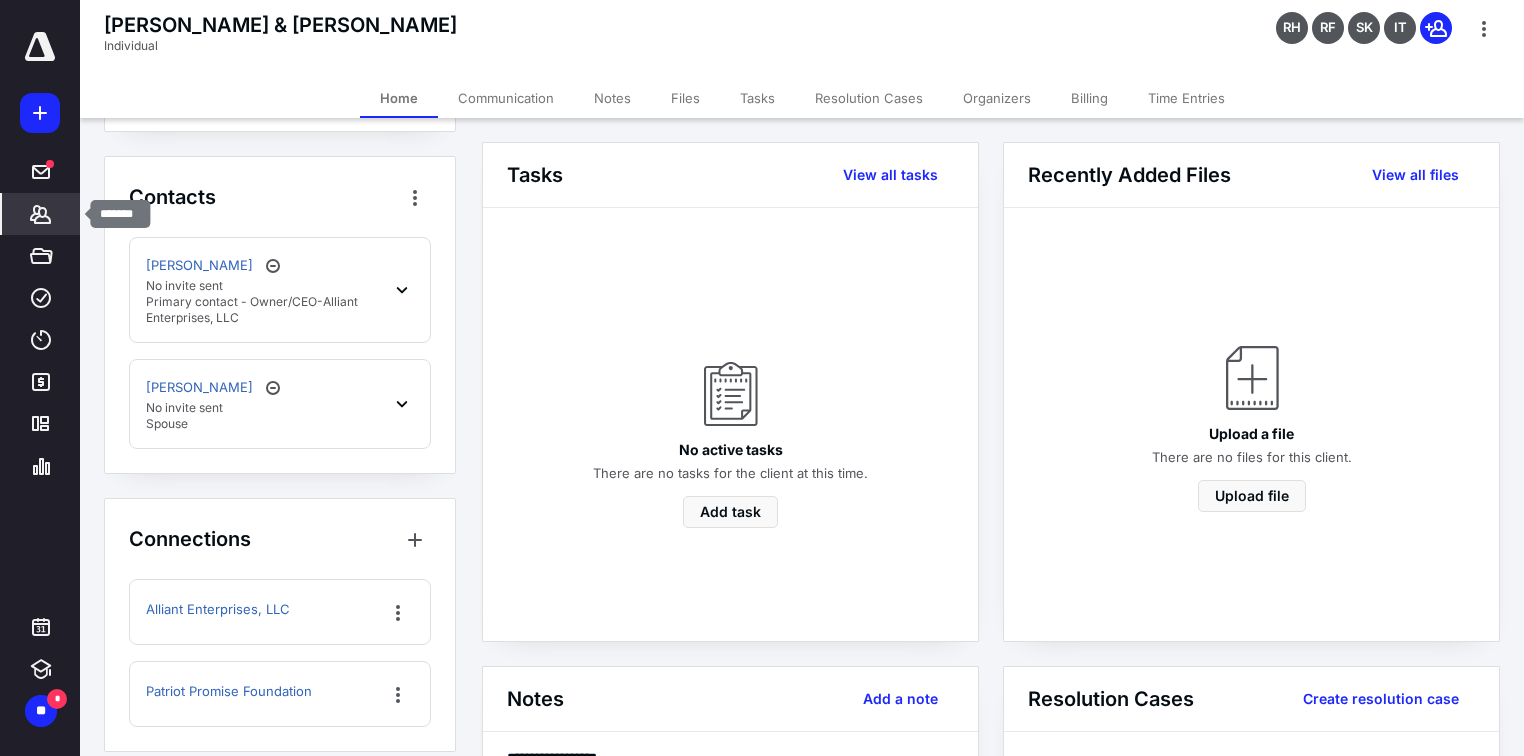 click 